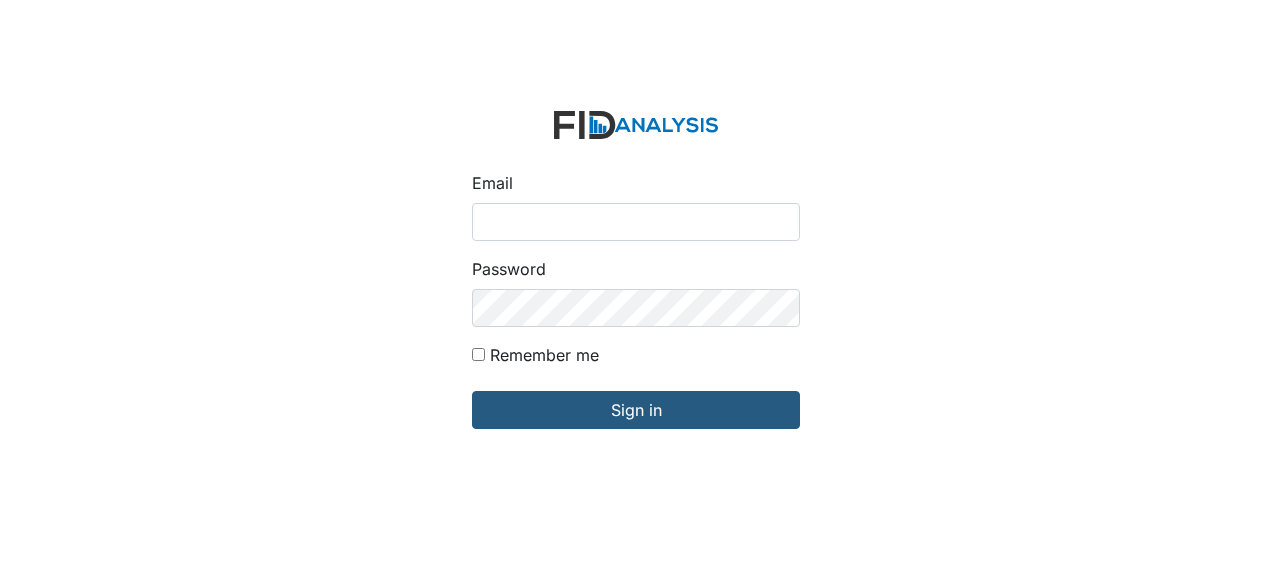 scroll, scrollTop: 0, scrollLeft: 0, axis: both 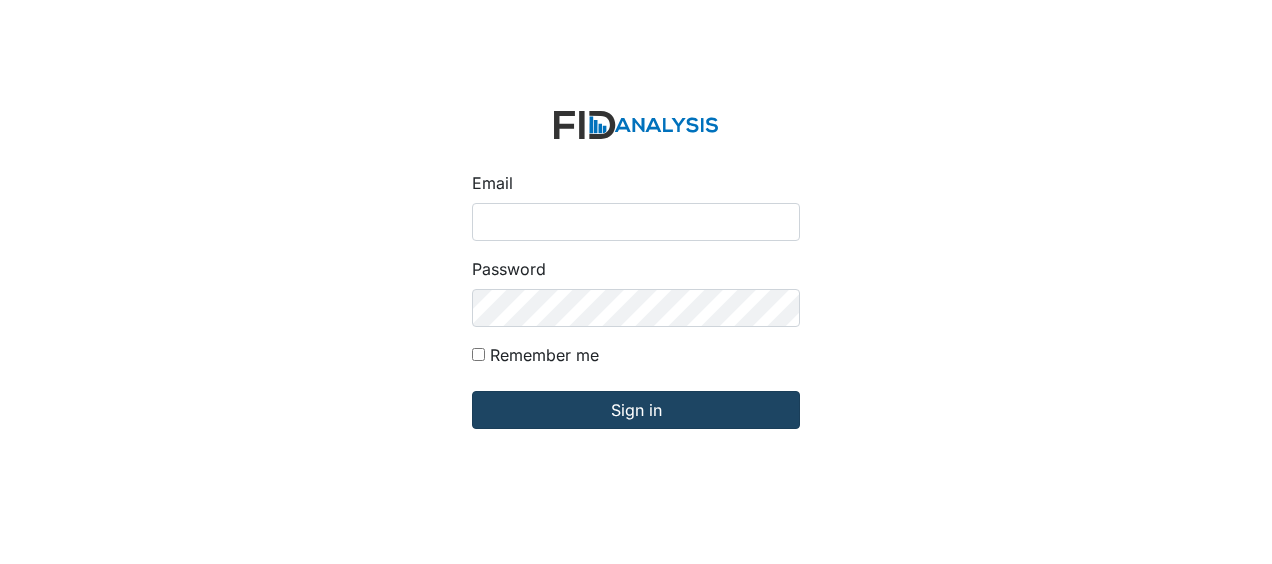 type on "[USERNAME]@example.com" 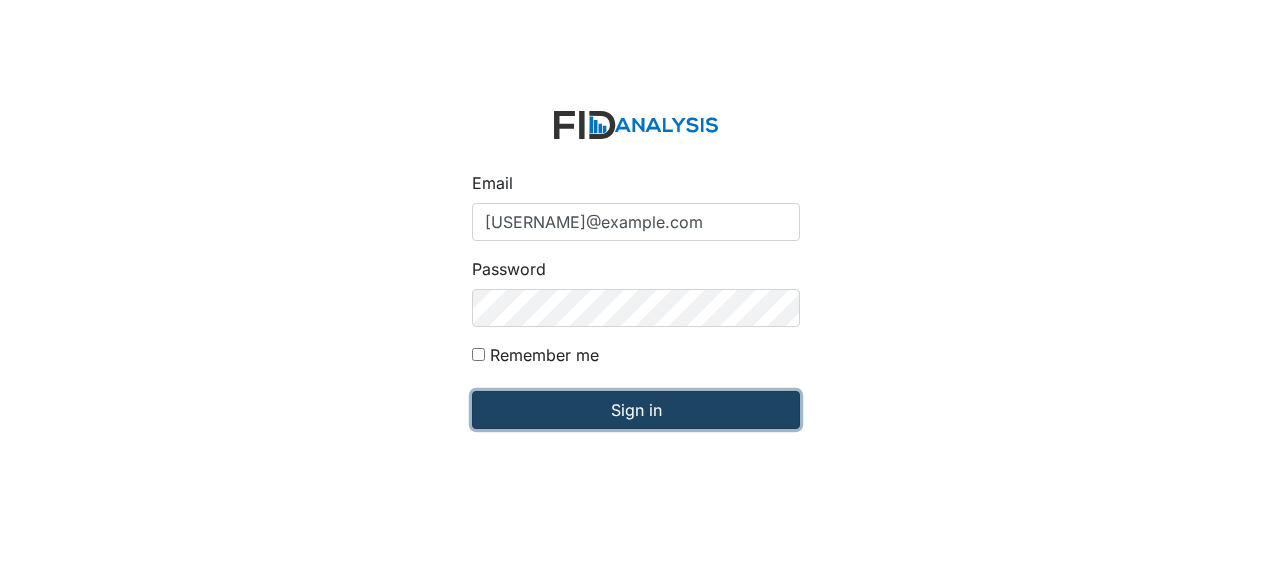 click on "Sign in" at bounding box center [636, 410] 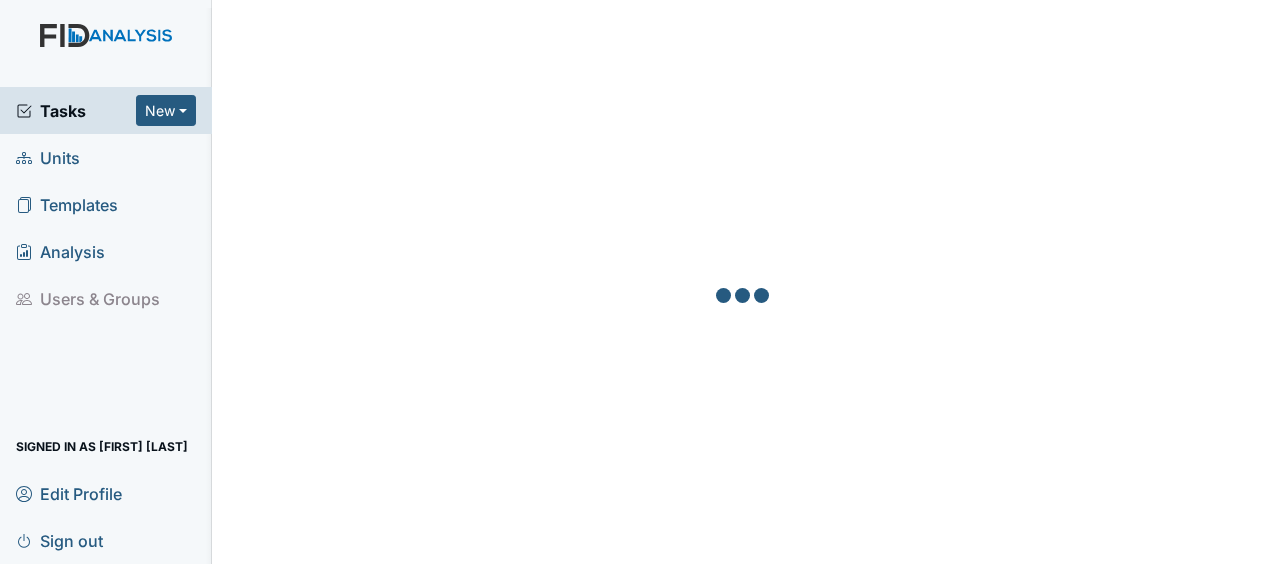 scroll, scrollTop: 0, scrollLeft: 0, axis: both 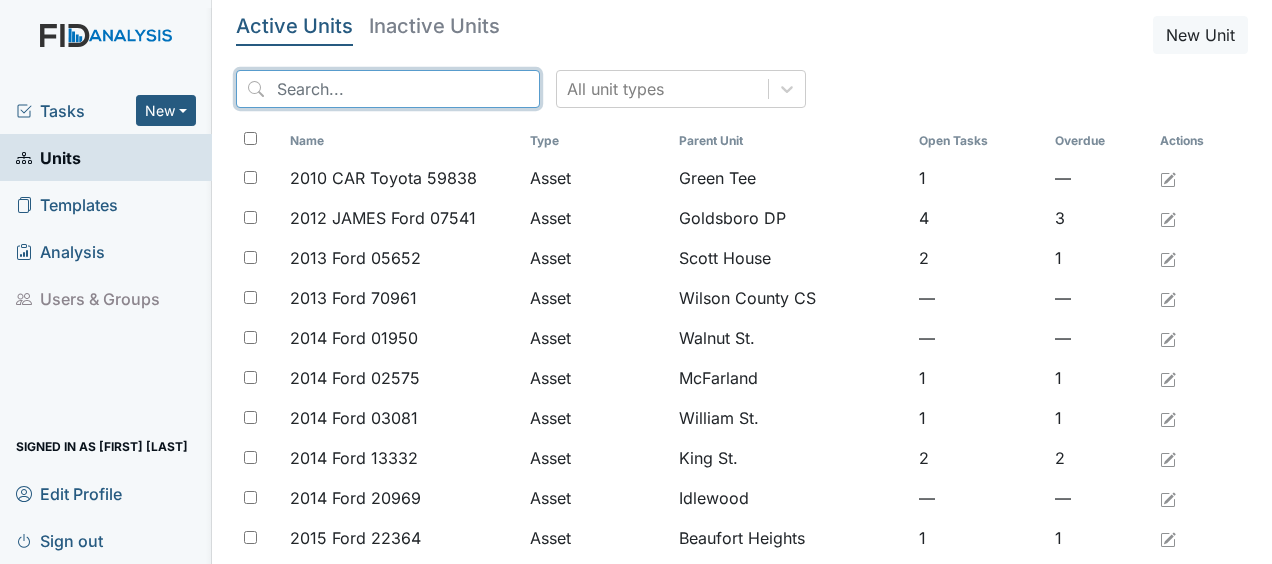 click at bounding box center [388, 89] 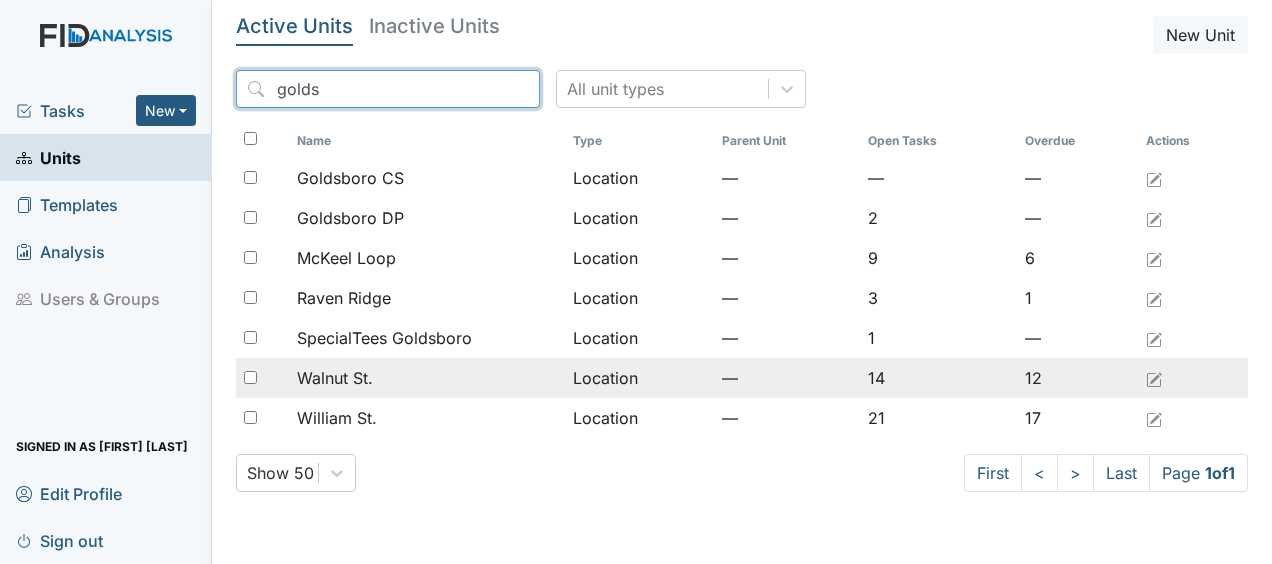 type on "golds" 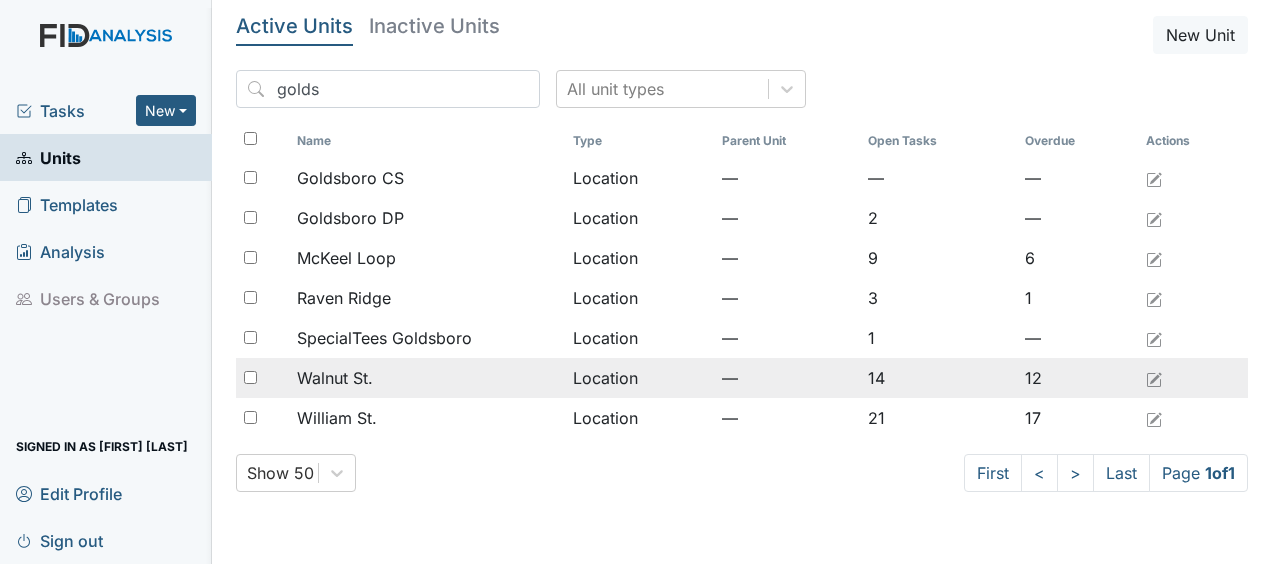 click on "Walnut St." at bounding box center (426, 378) 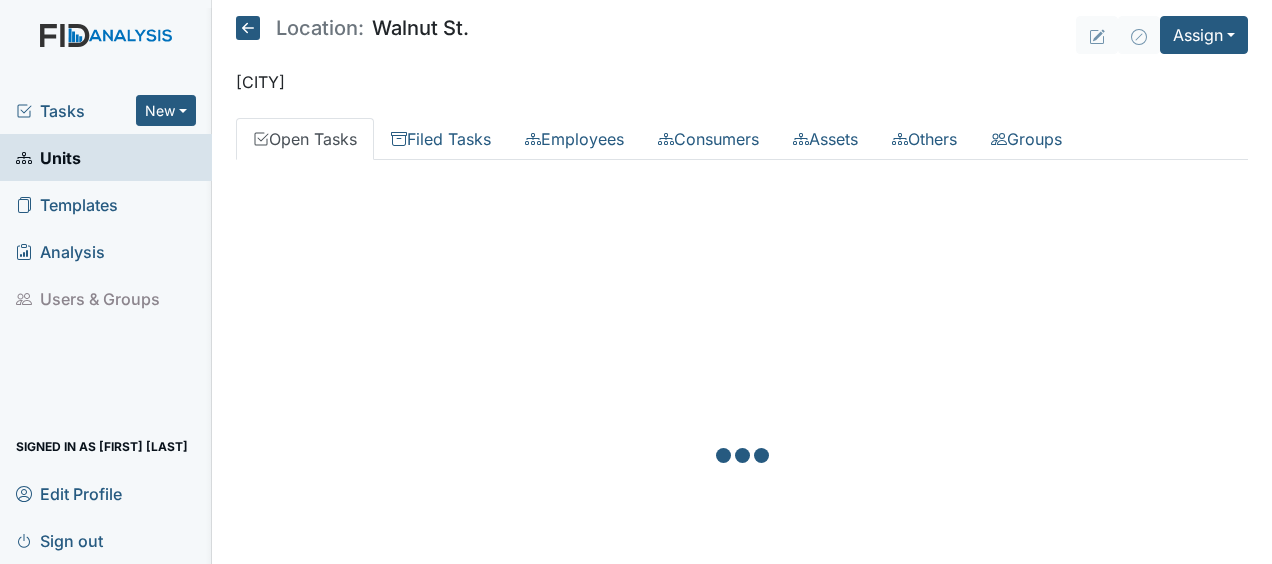 scroll, scrollTop: 0, scrollLeft: 0, axis: both 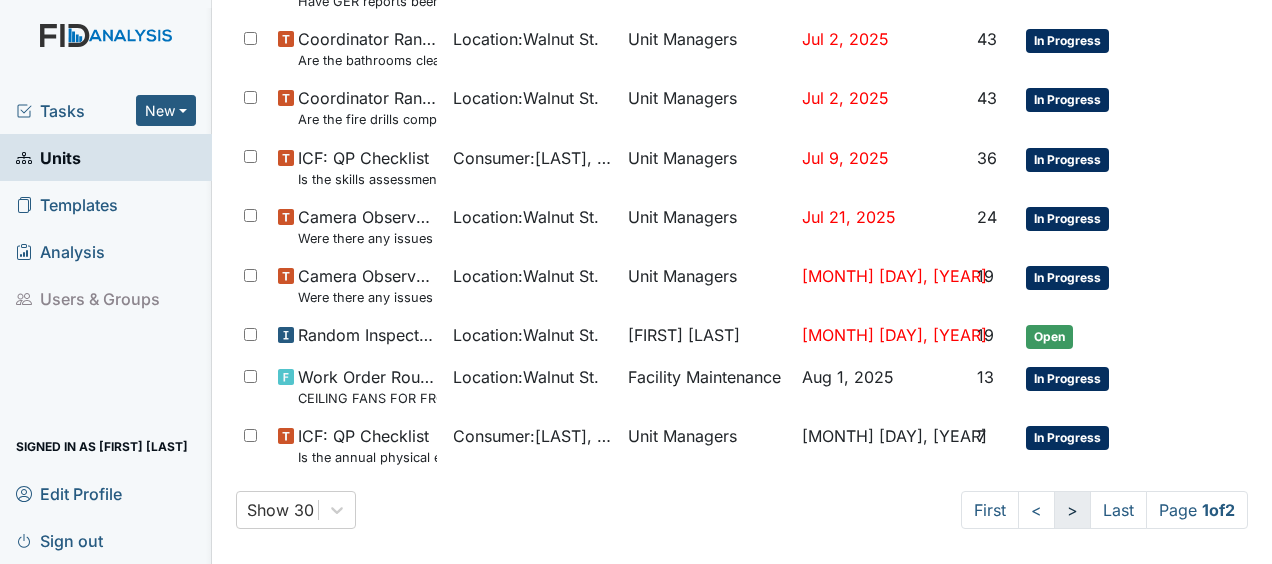 click on ">" at bounding box center (1072, 510) 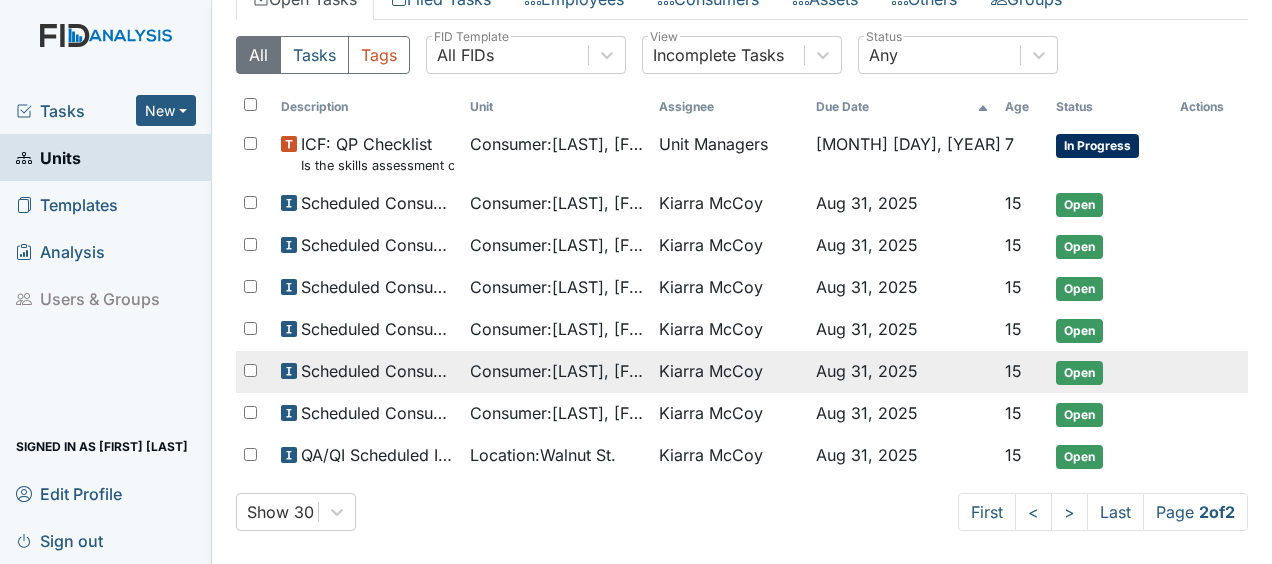 scroll, scrollTop: 138, scrollLeft: 0, axis: vertical 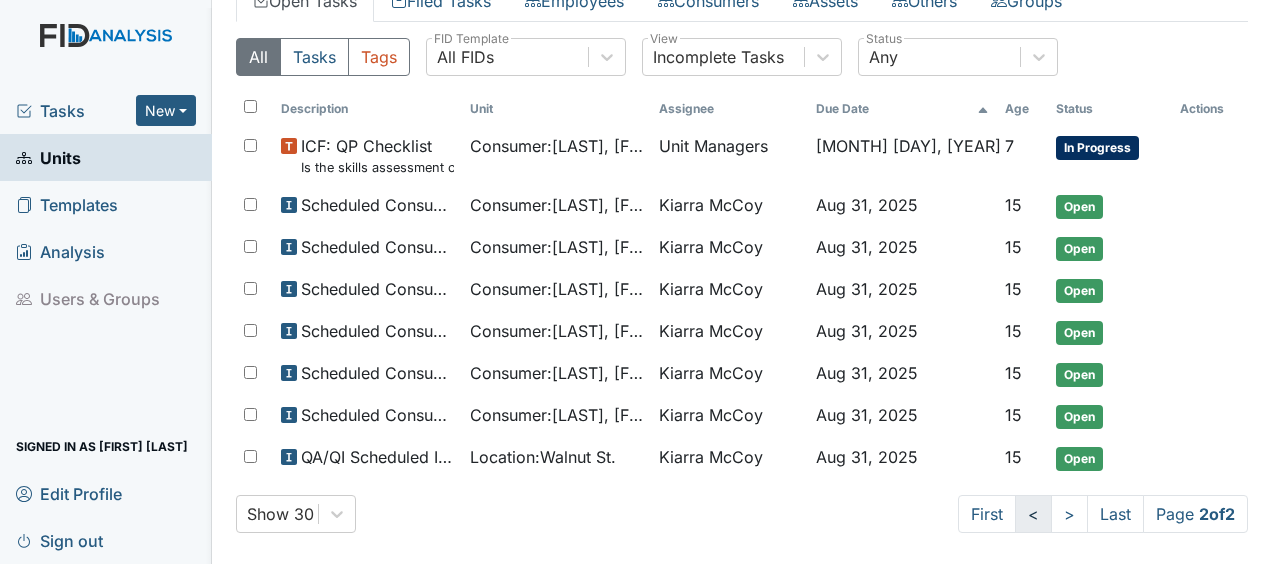 click on "<" at bounding box center [1033, 514] 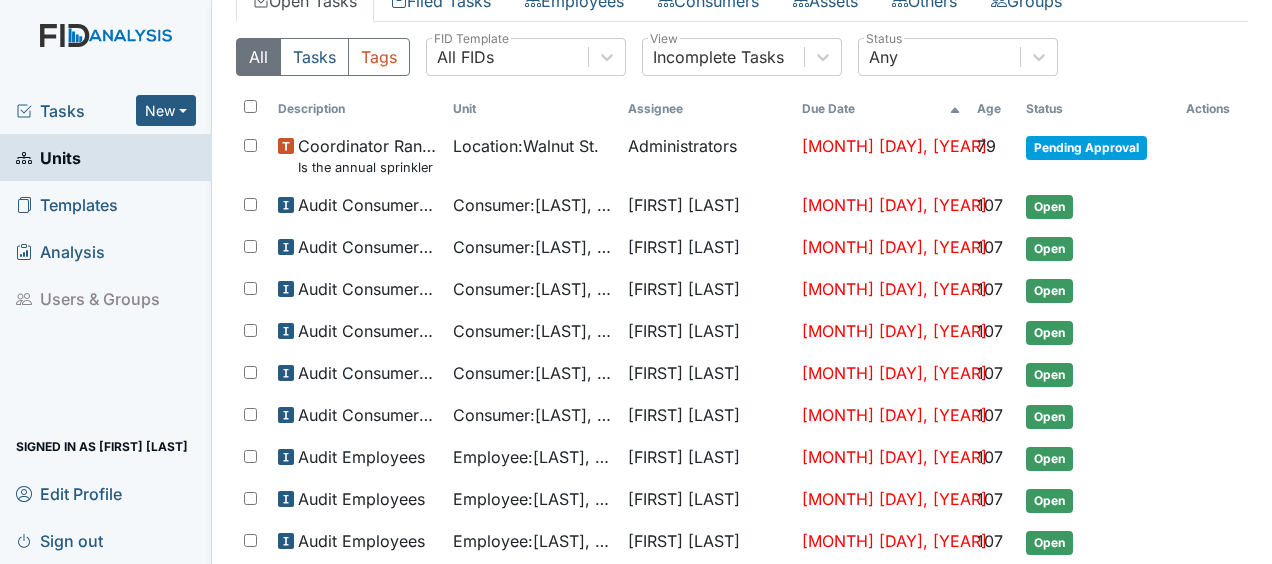 click on "Open" at bounding box center [1098, 500] 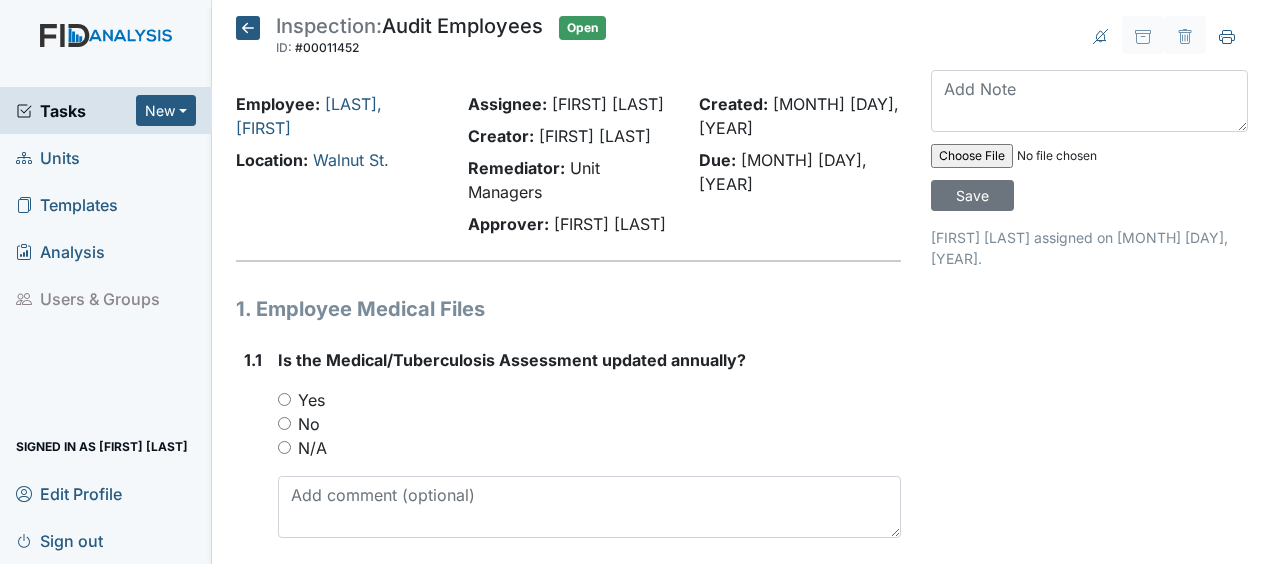 scroll, scrollTop: 0, scrollLeft: 0, axis: both 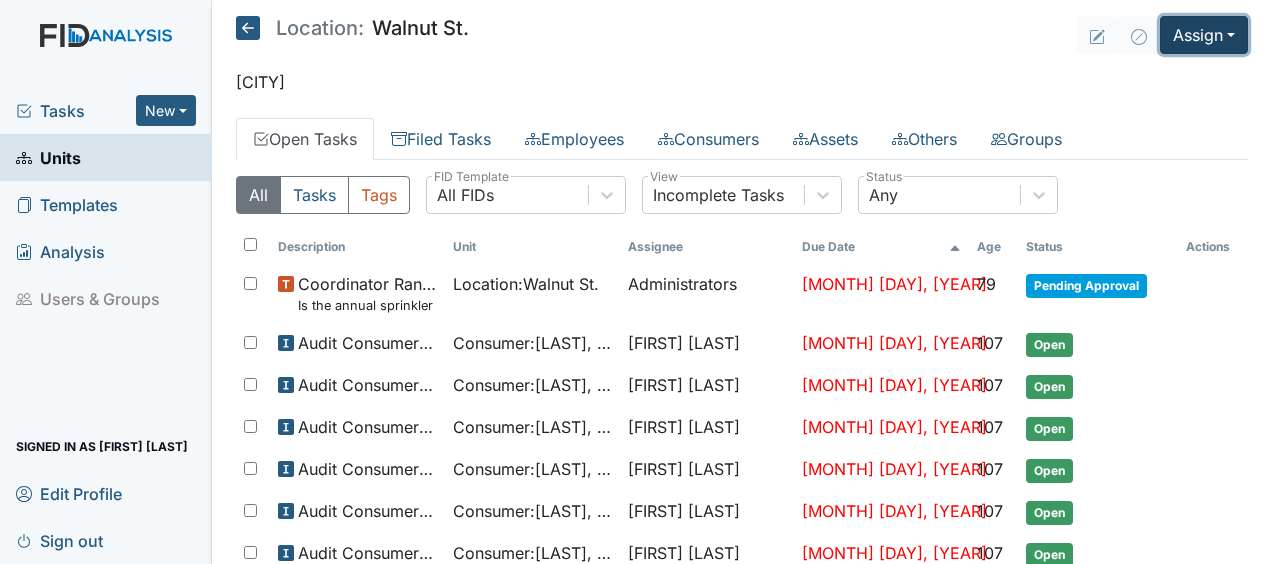 click on "Assign" at bounding box center (1204, 35) 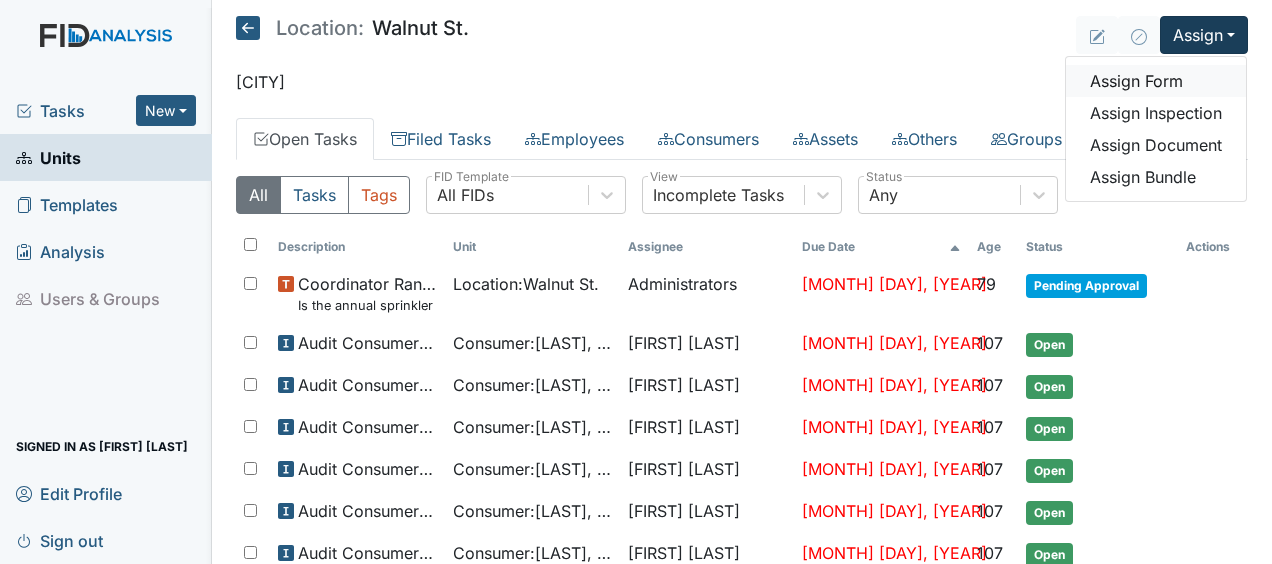 click on "Assign Form" at bounding box center (1156, 81) 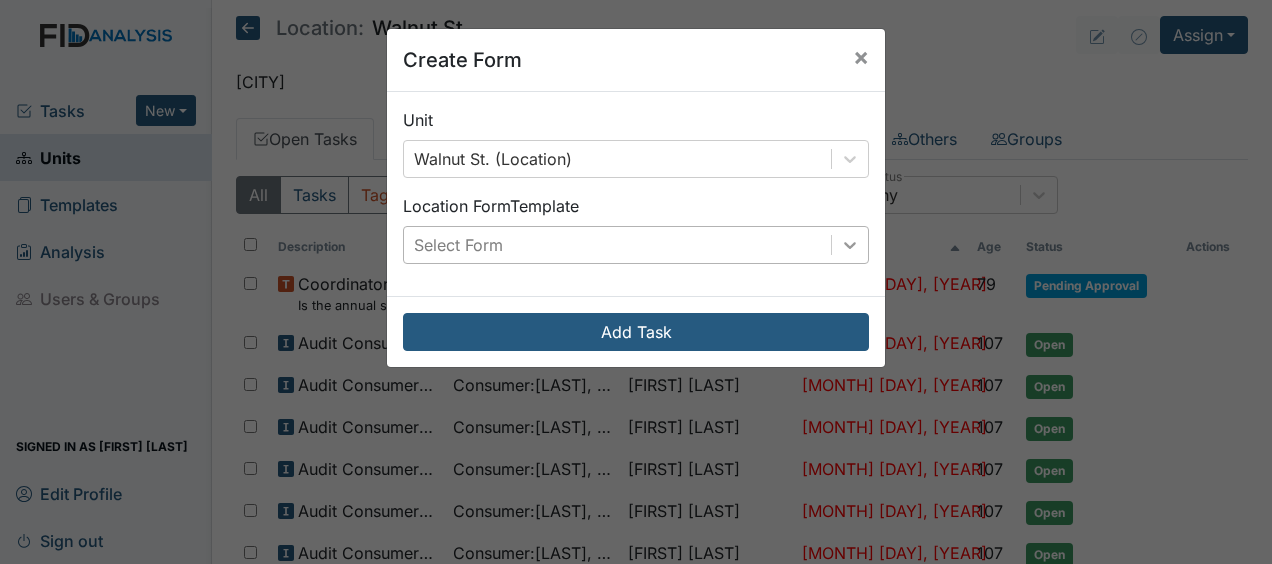 scroll, scrollTop: 0, scrollLeft: 0, axis: both 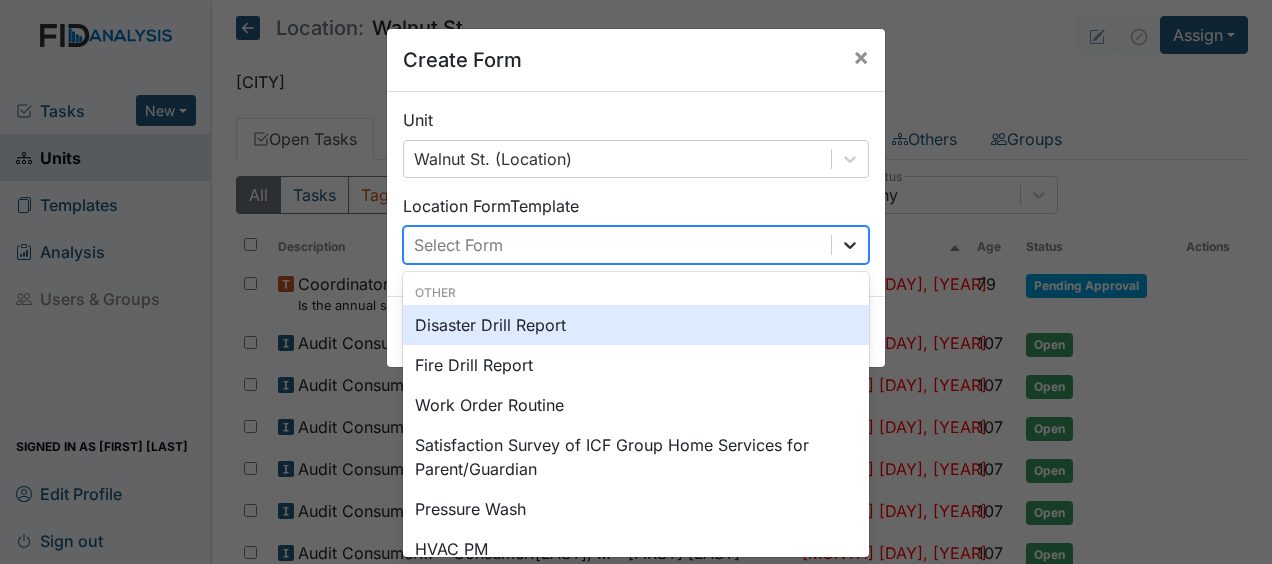 click at bounding box center (850, 245) 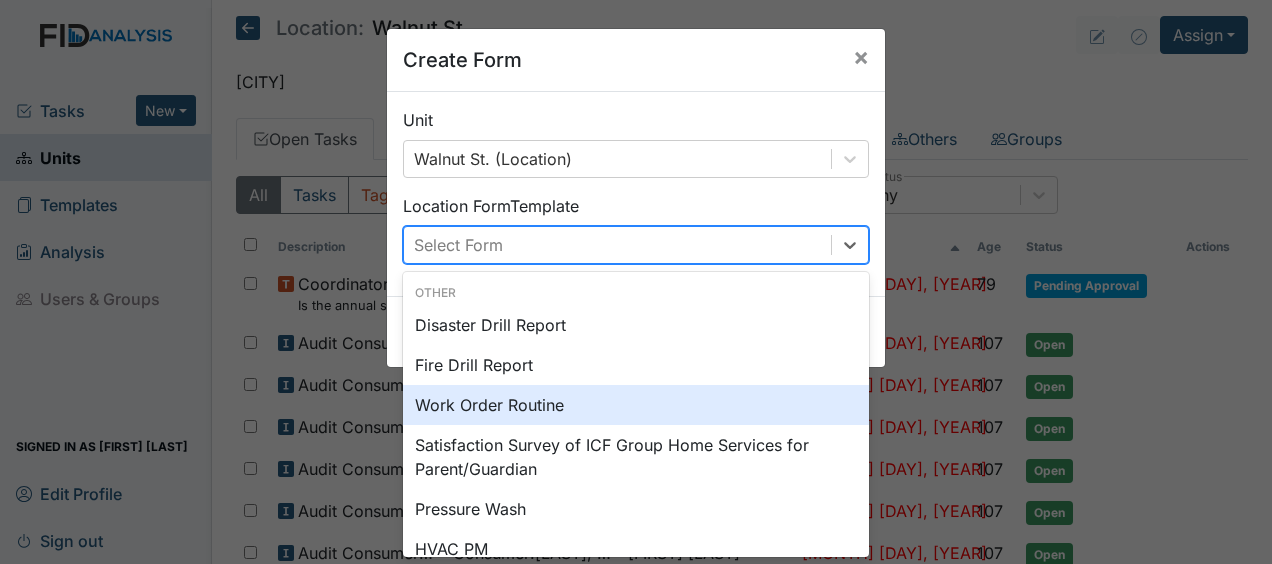 click on "Work Order Routine" at bounding box center (636, 405) 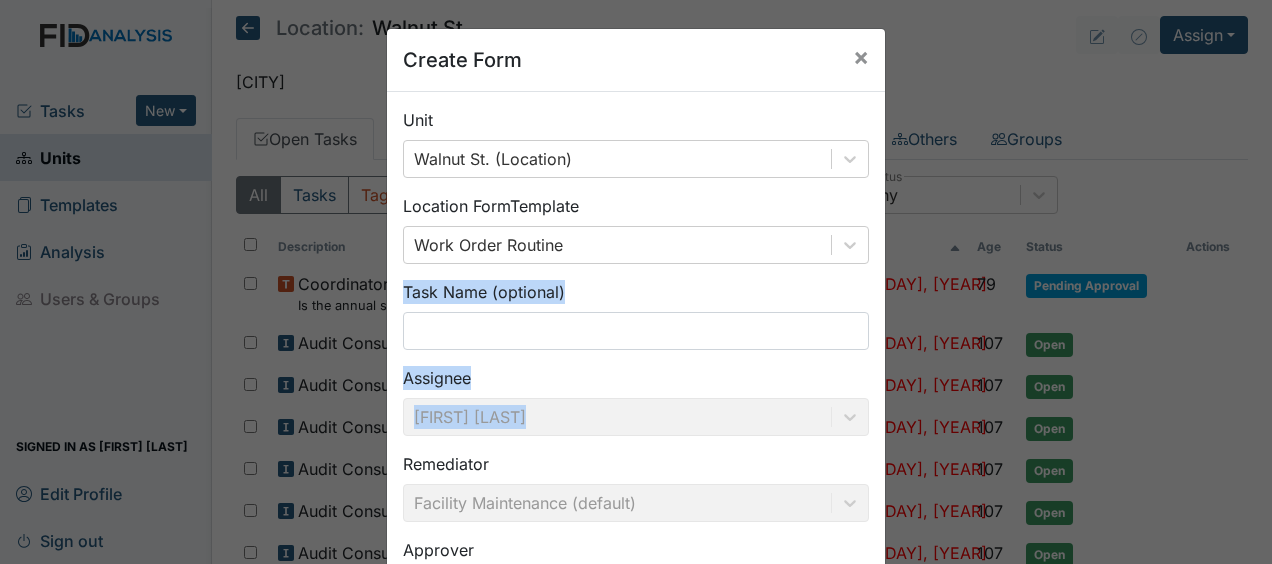 drag, startPoint x: 638, startPoint y: 414, endPoint x: 439, endPoint y: 332, distance: 215.23244 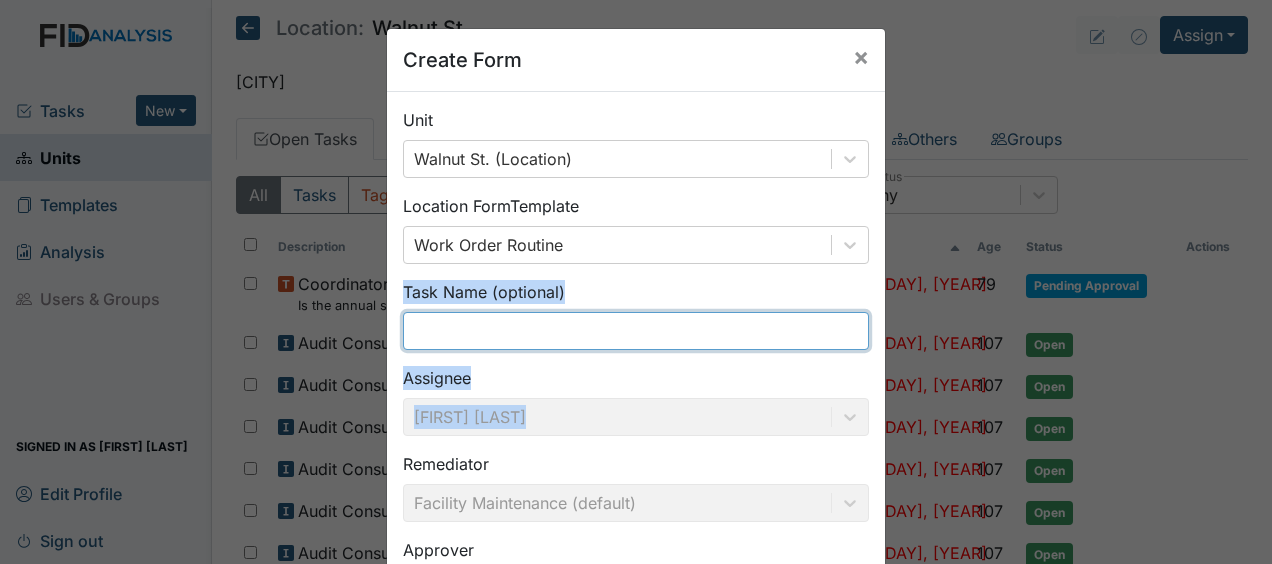 click at bounding box center [636, 331] 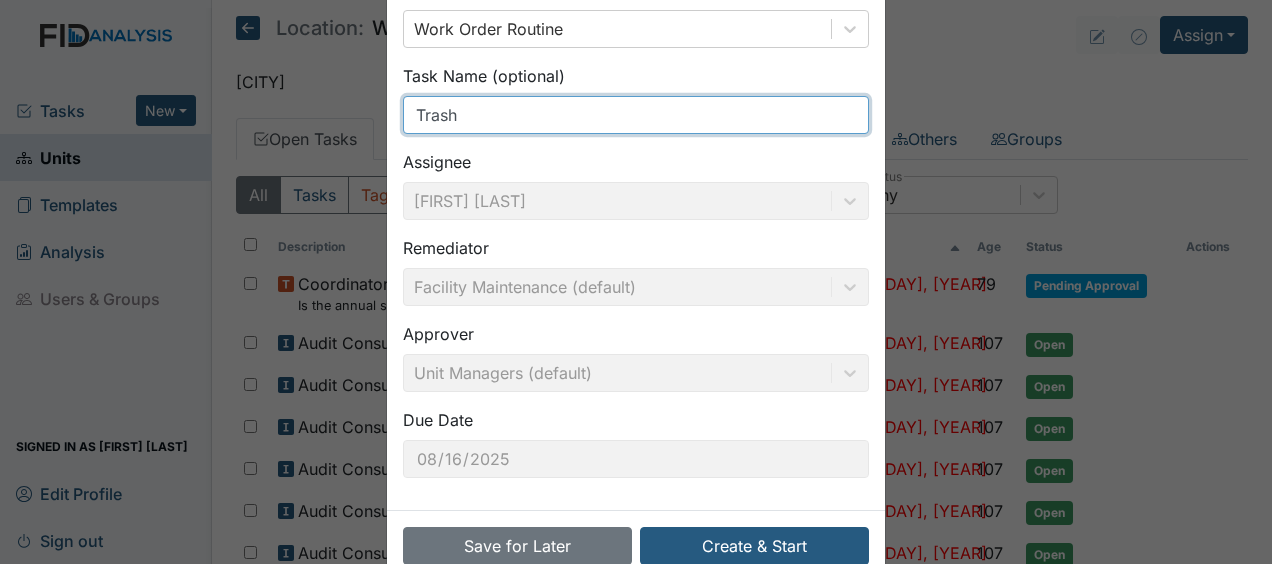 scroll, scrollTop: 214, scrollLeft: 0, axis: vertical 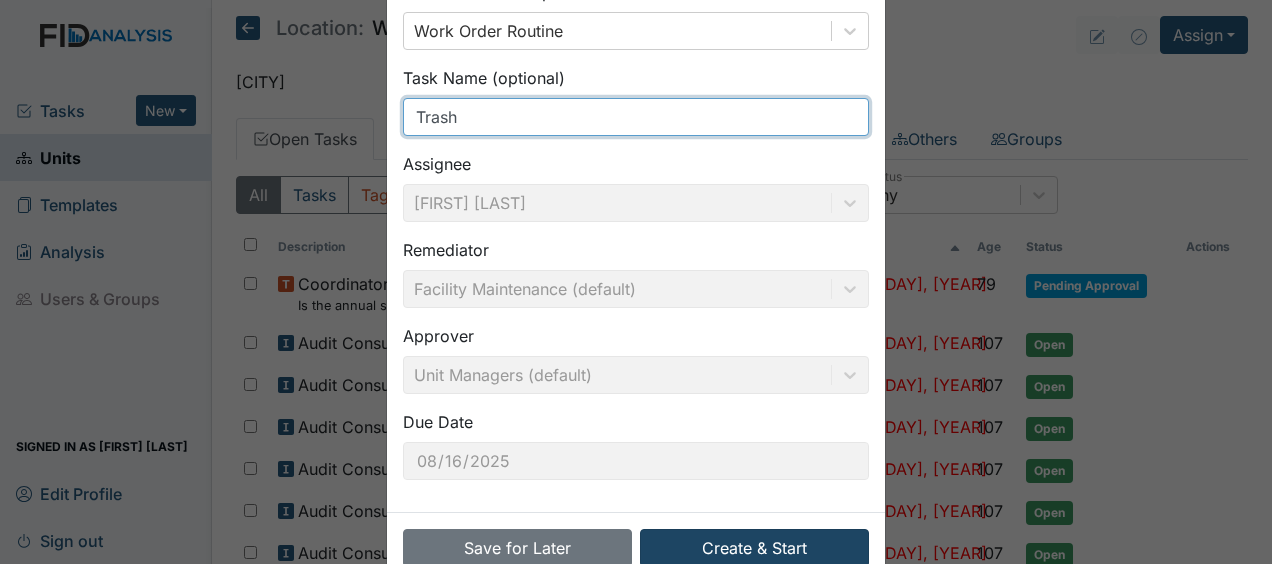 type on "Trash" 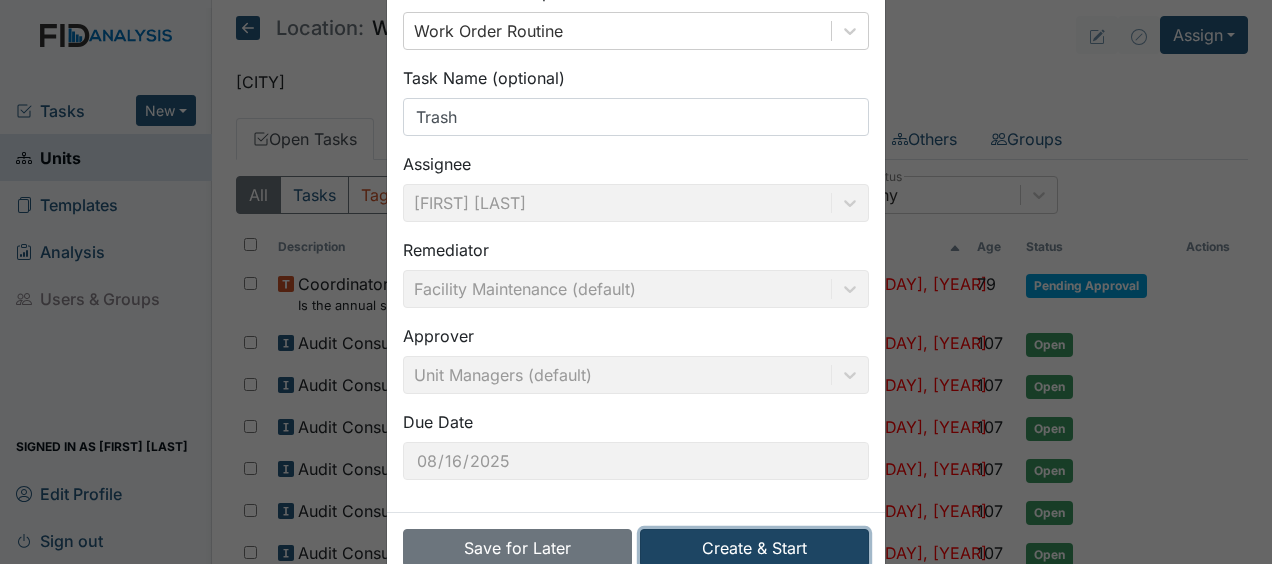 click on "Create & Start" at bounding box center (754, 548) 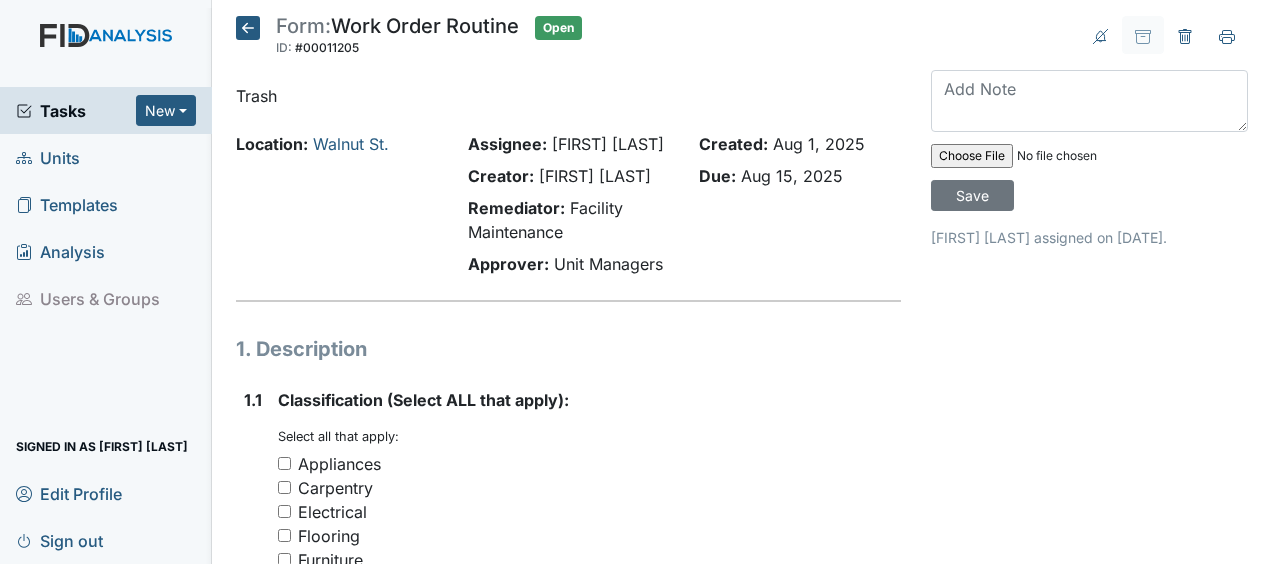 scroll, scrollTop: 0, scrollLeft: 0, axis: both 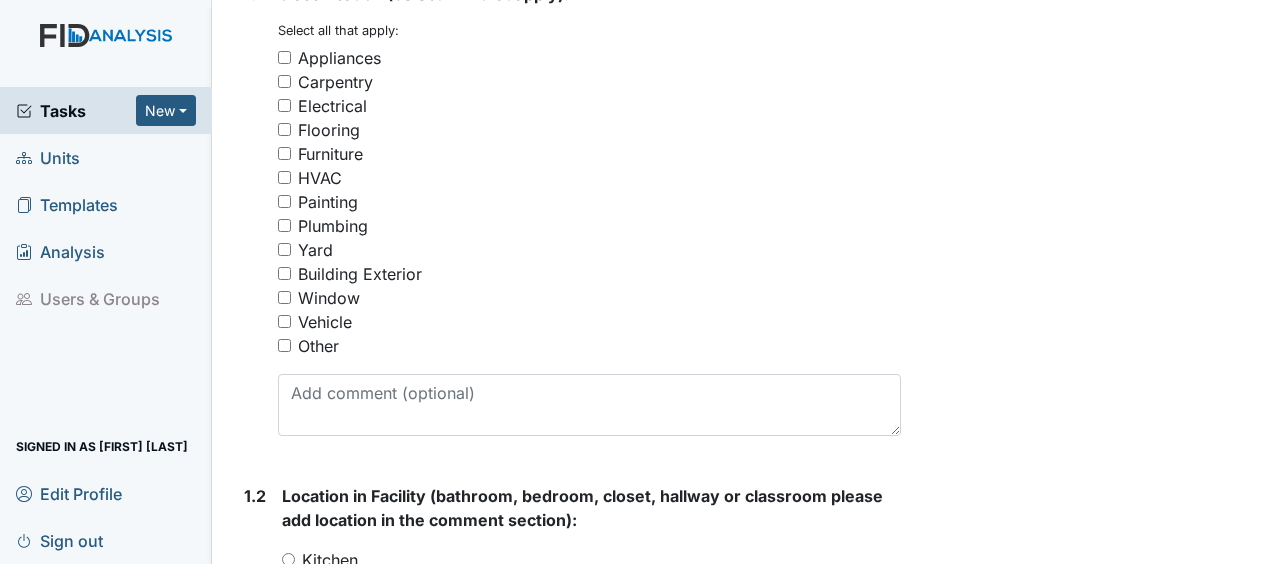 click on "Other" at bounding box center [284, 345] 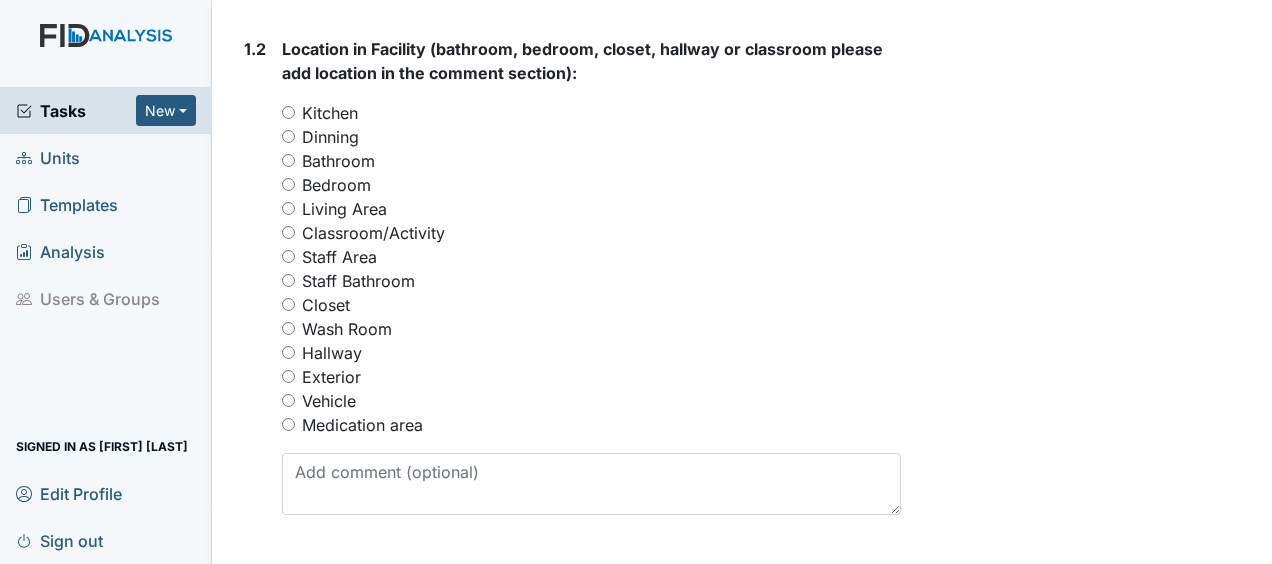 scroll, scrollTop: 852, scrollLeft: 0, axis: vertical 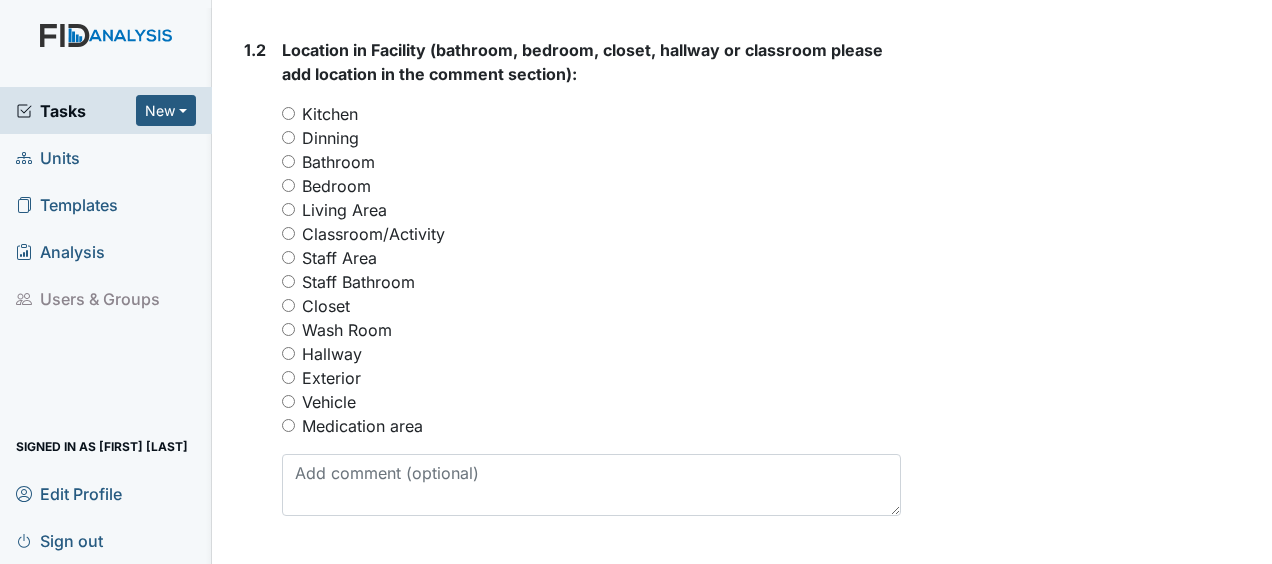 click on "Exterior" at bounding box center [288, 377] 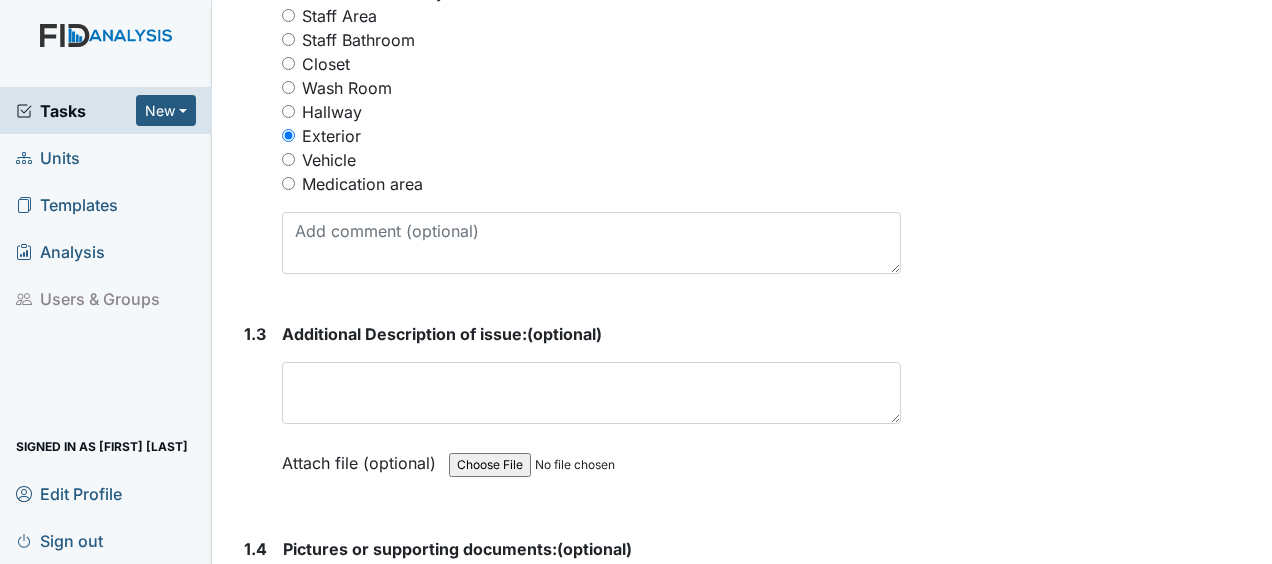 scroll, scrollTop: 1098, scrollLeft: 0, axis: vertical 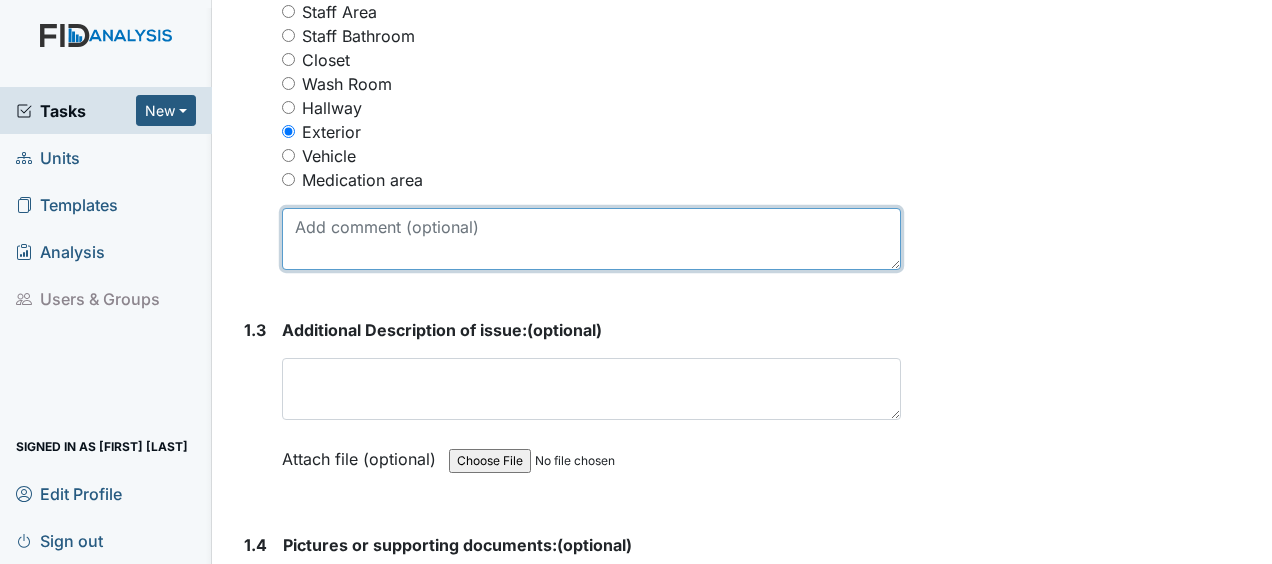 click at bounding box center (591, 239) 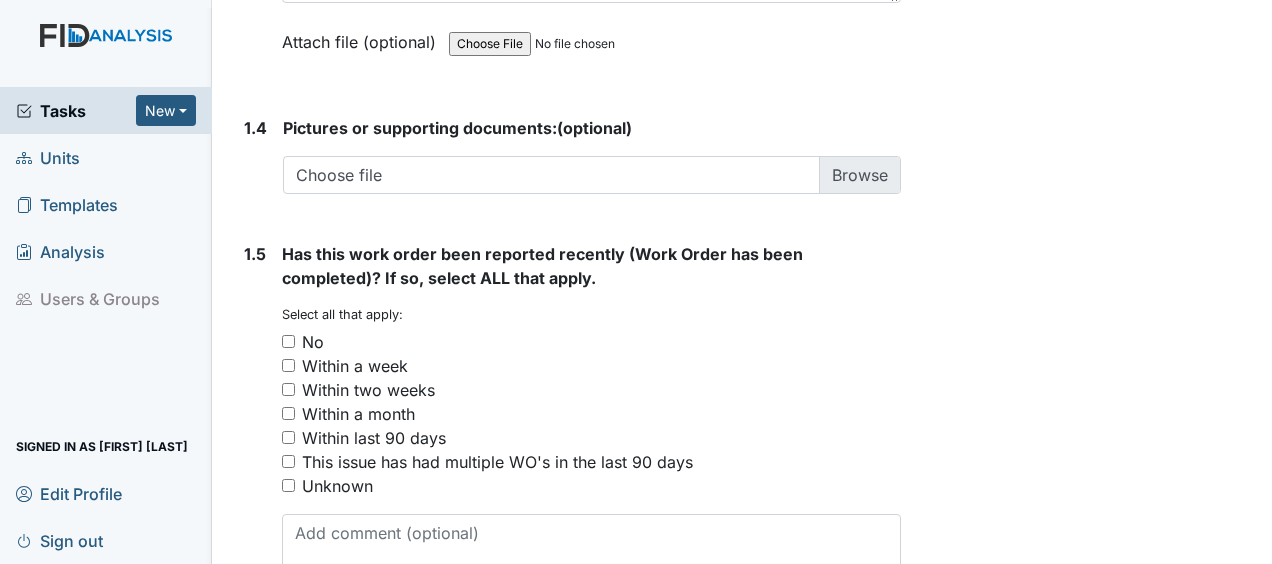 click on "1. Description
1.1
Classification (Select ALL that apply):
You must select one or more of the below options.
Select all that apply:
Appliances
Carpentry
Electrical
Flooring
Furniture
HVAC
Painting
Plumbing
Yard
Building Exterior
Window
Vehicle
Other
1.2
Location in Facility (bathroom, bedroom, closet, hallway or classroom please add location in the comment section):
You must select one of the below options.
Kitchen
Dinning
Bathroom
Bedroom
Living Area
Classroom/Activity
Staff Area
Staff Bathroom
Closet
Wash Room
Hallway
Exterior
Vehicle
Medication area
trash cans are full need to
1.3
Additional Description of issue:
(optional)" at bounding box center [568, -260] 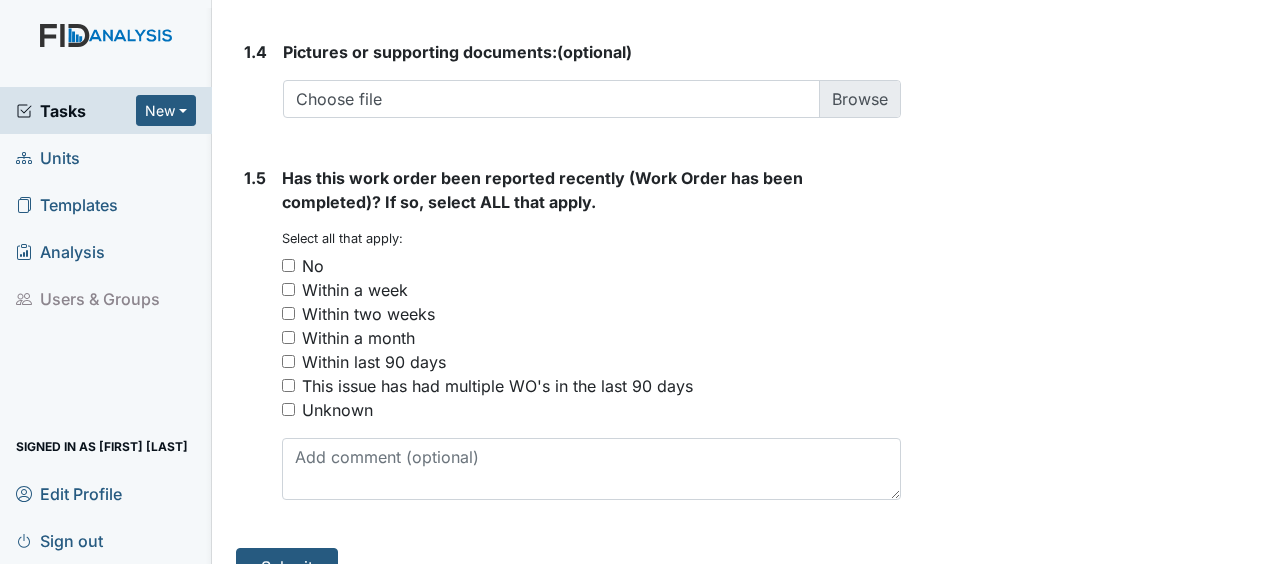 scroll, scrollTop: 1624, scrollLeft: 0, axis: vertical 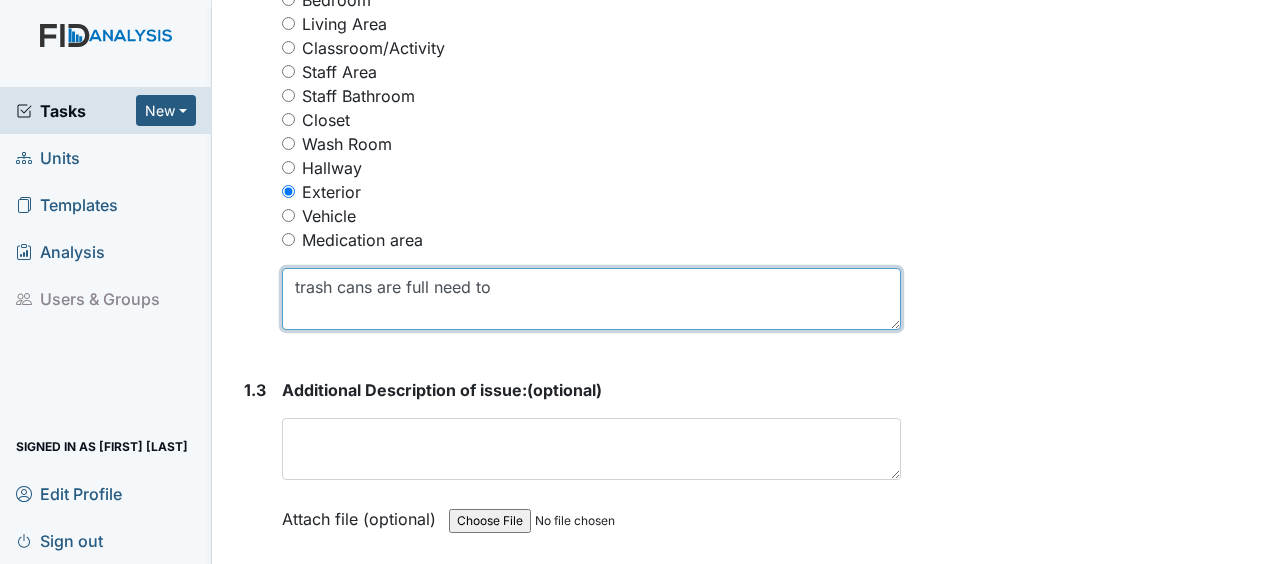 click on "trash cans are full need to" at bounding box center (591, 299) 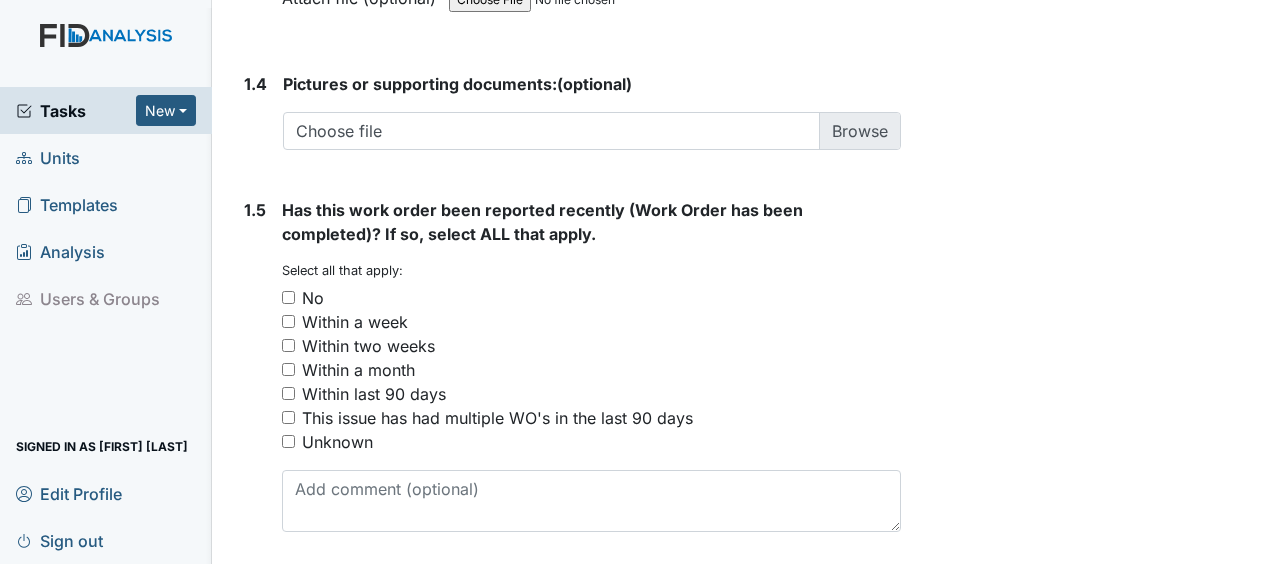 scroll, scrollTop: 1624, scrollLeft: 0, axis: vertical 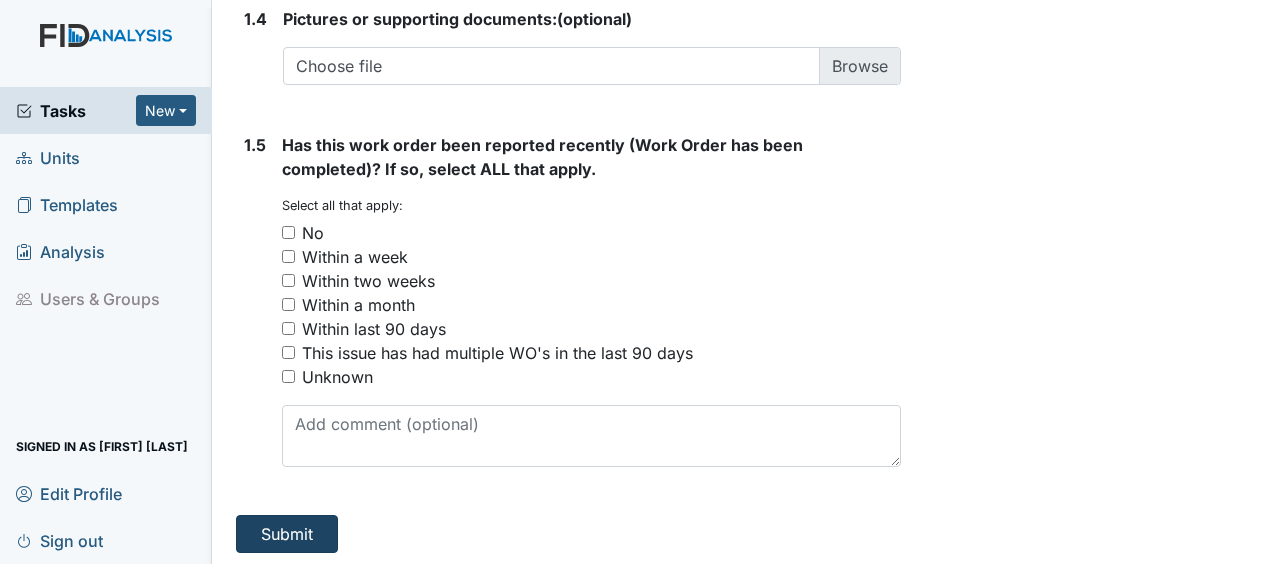 type on "trash cans are full need to emptied" 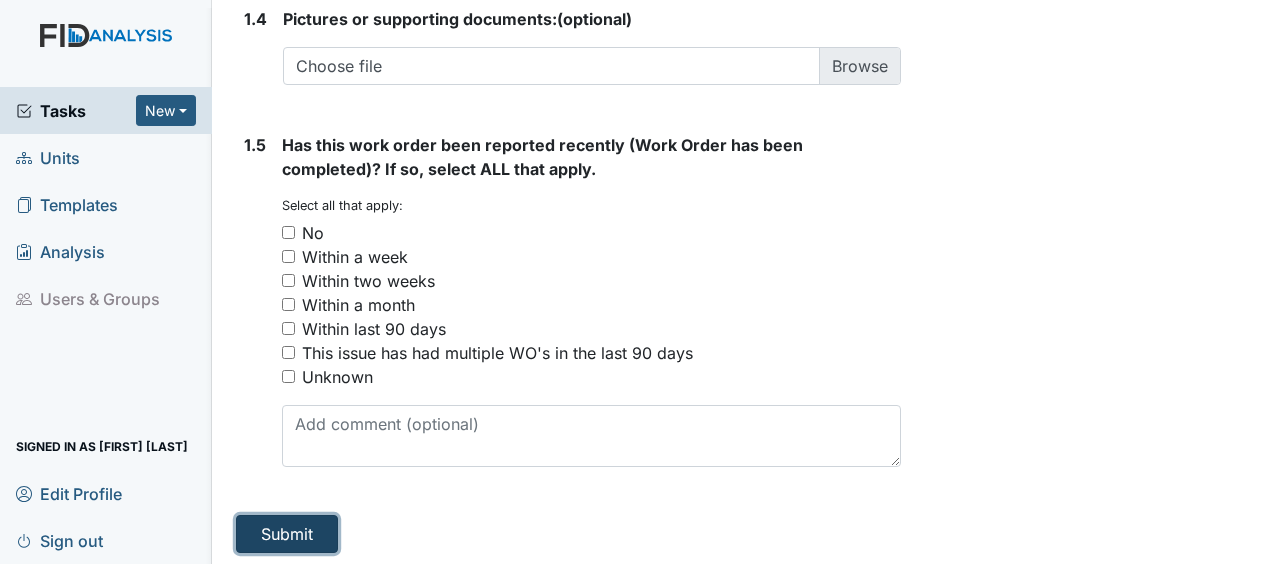 click on "Submit" at bounding box center [287, 534] 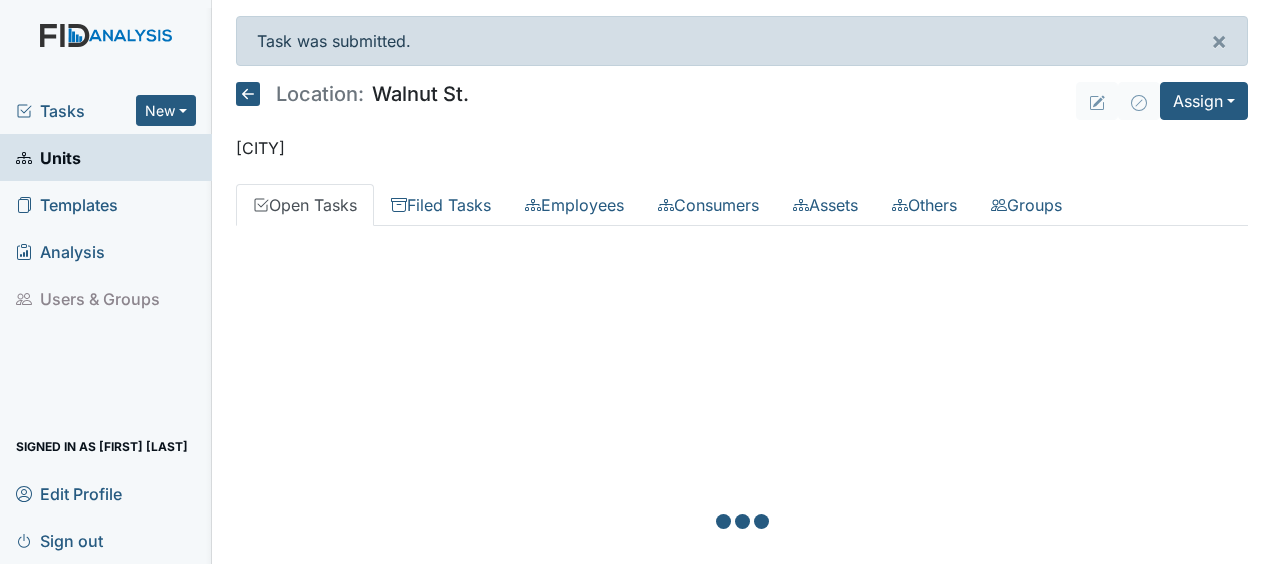 scroll, scrollTop: 0, scrollLeft: 0, axis: both 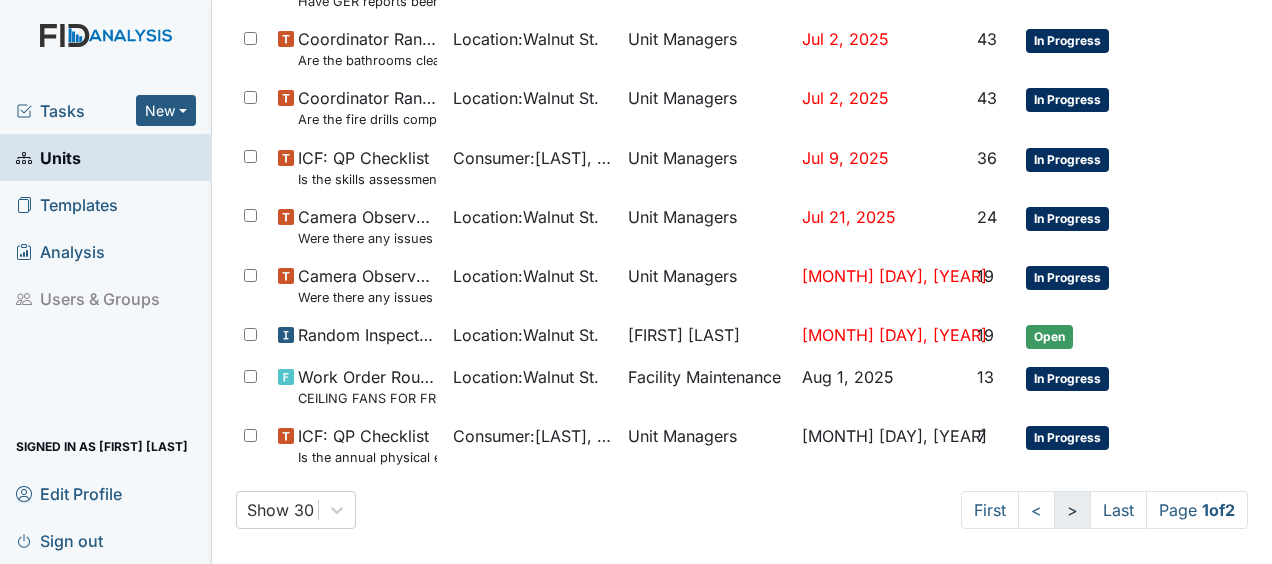click on ">" at bounding box center (1072, 510) 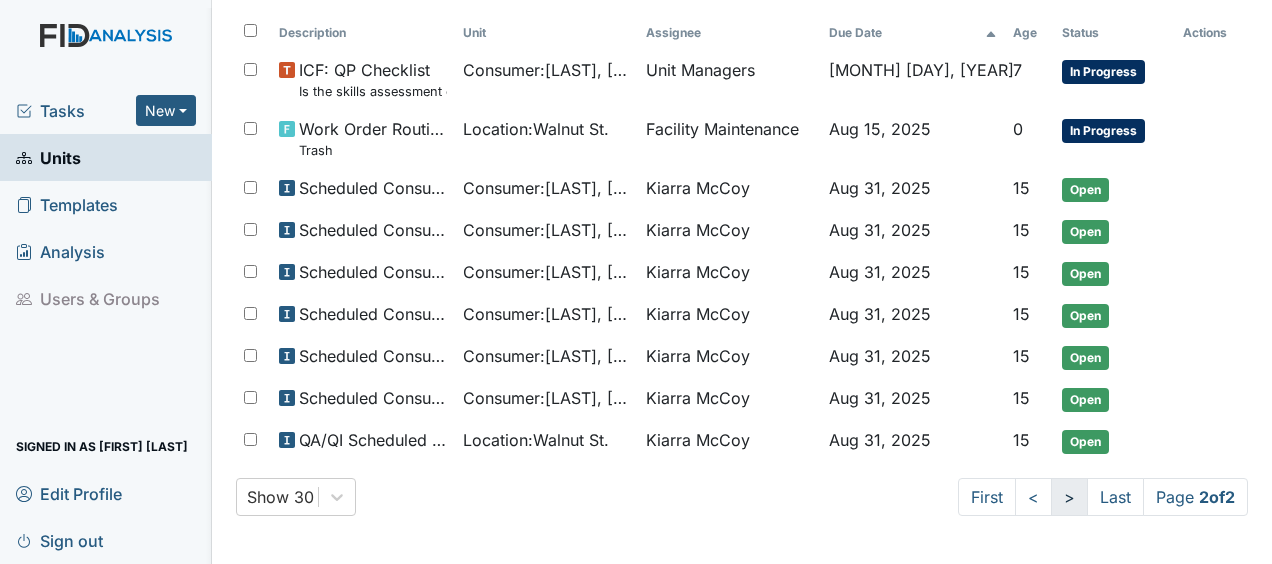 scroll, scrollTop: 273, scrollLeft: 0, axis: vertical 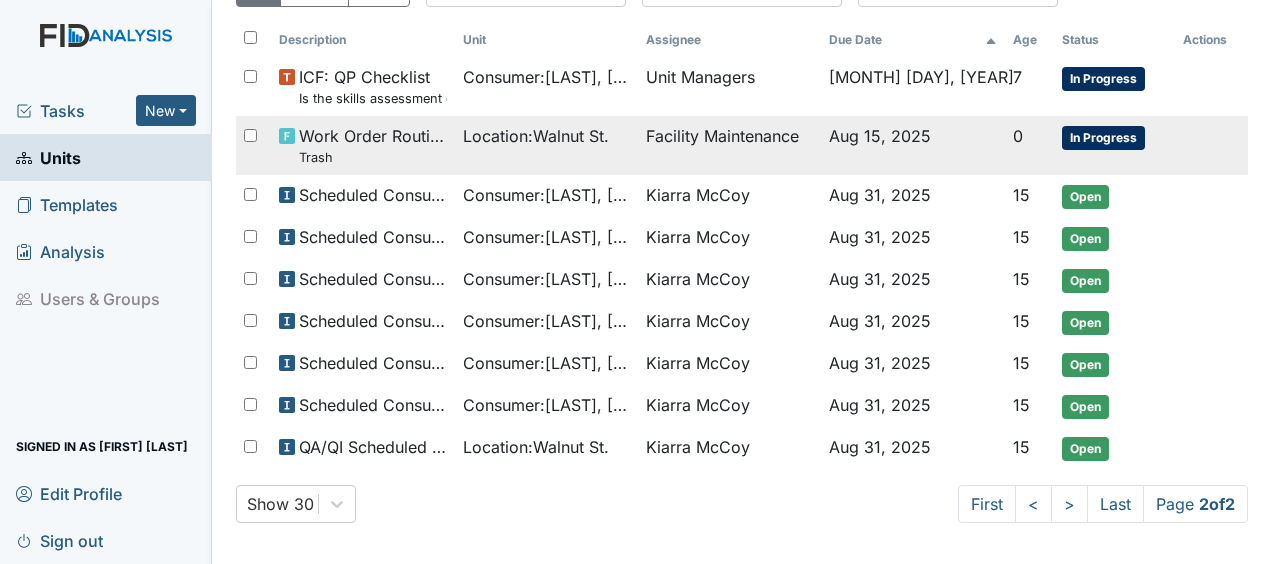 click on "Location : [STREET]" at bounding box center (536, 136) 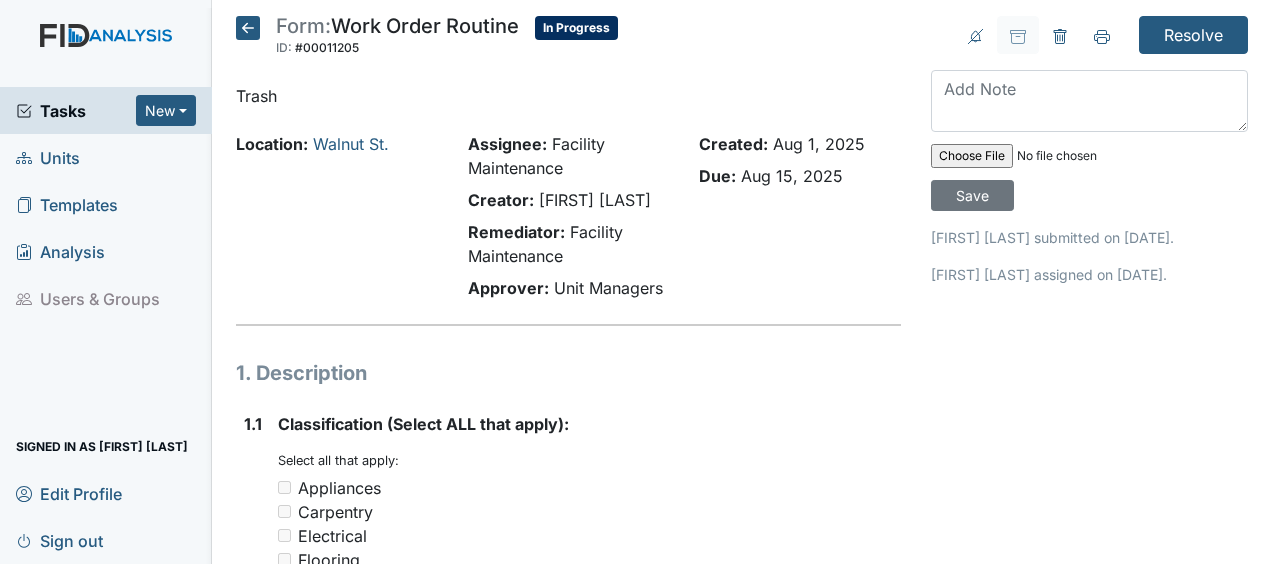 scroll, scrollTop: 0, scrollLeft: 0, axis: both 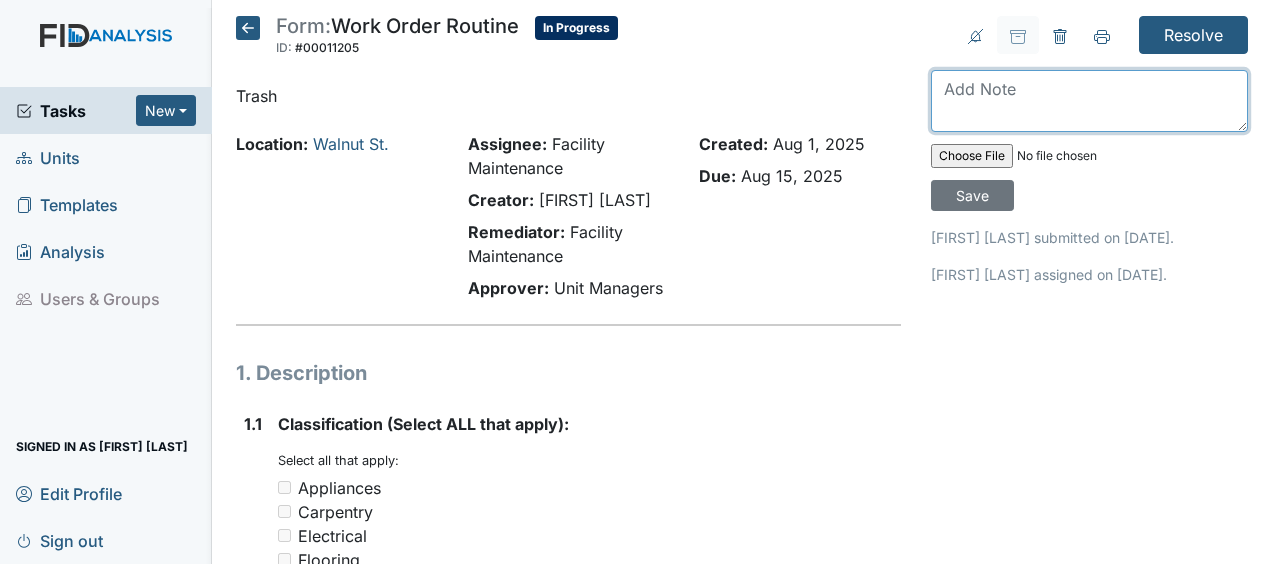 click at bounding box center (1089, 101) 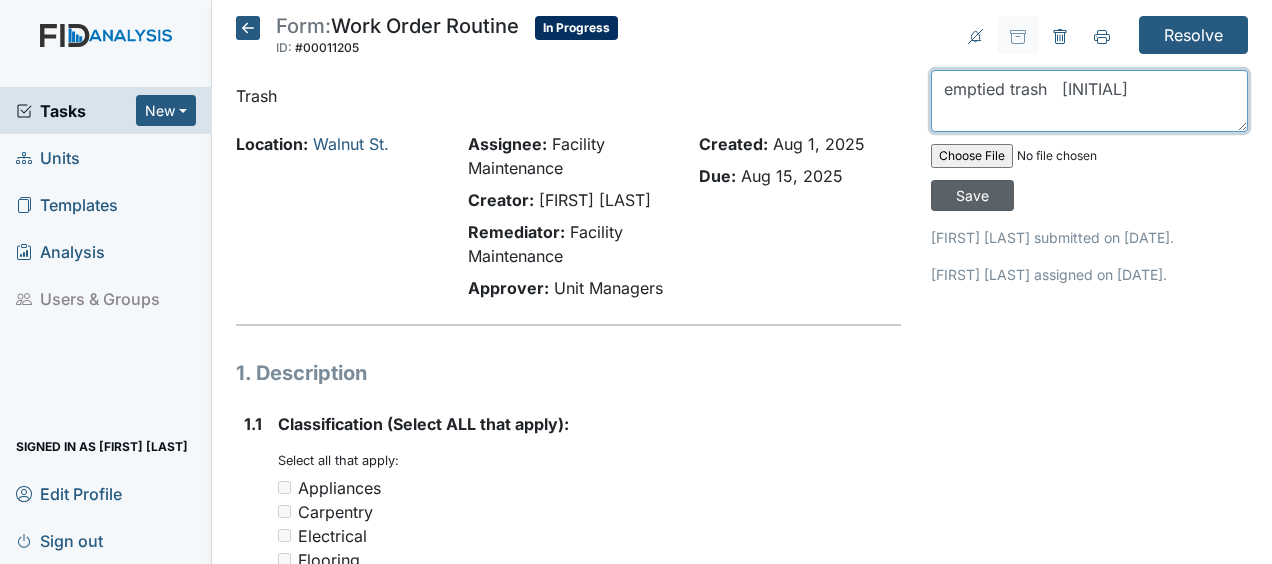 type on "emptied trash   JB" 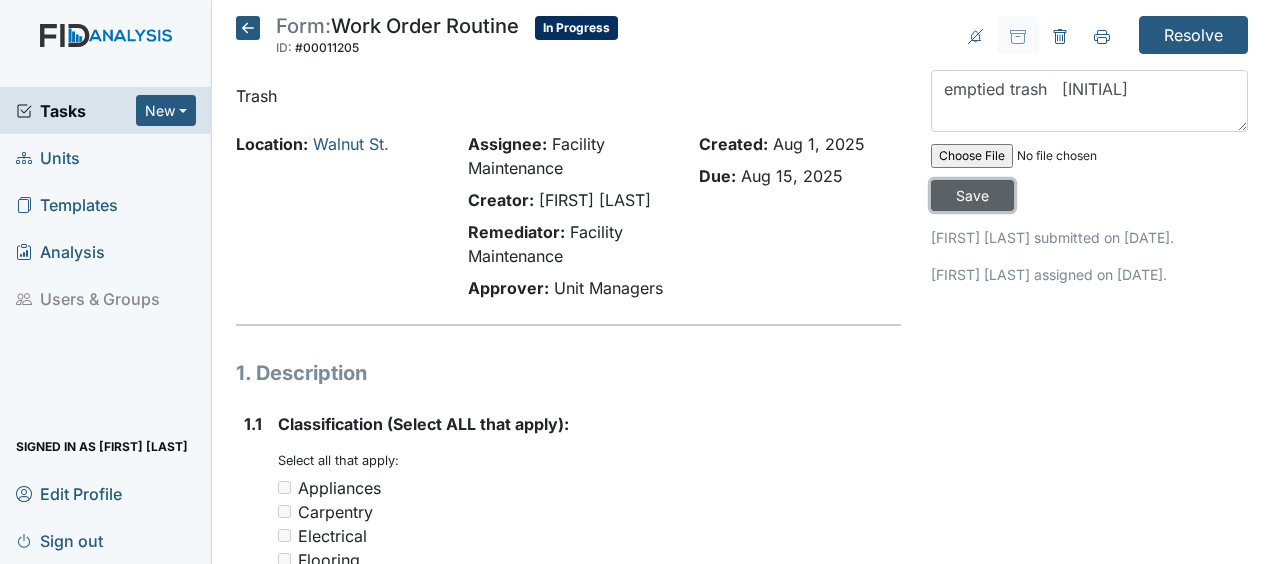 click on "Save" at bounding box center (972, 195) 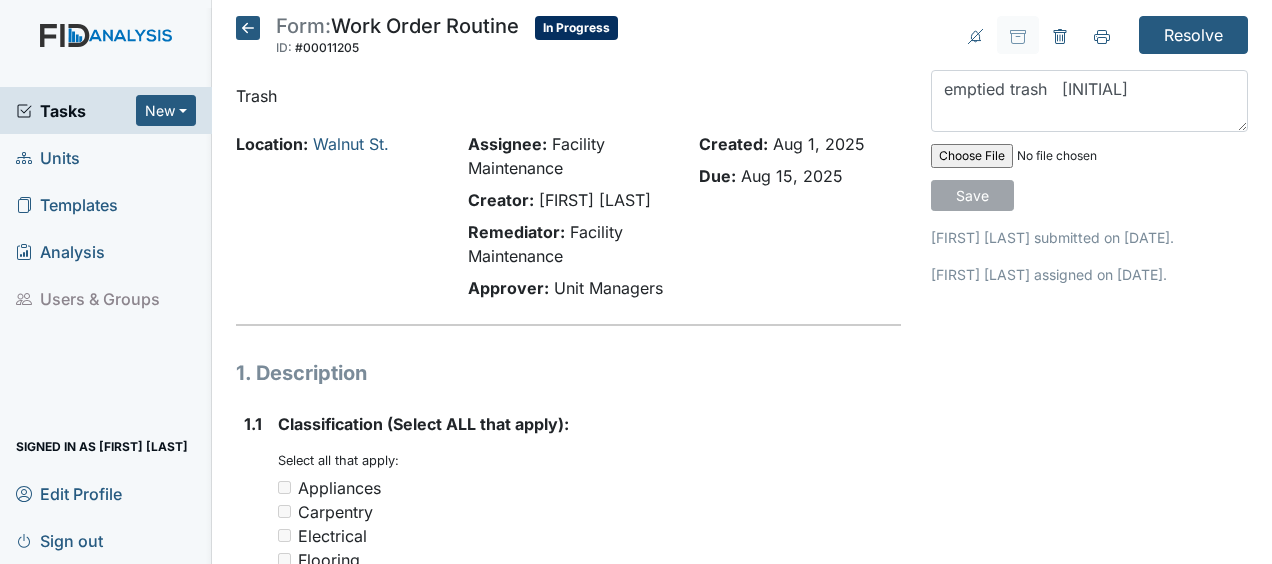 type 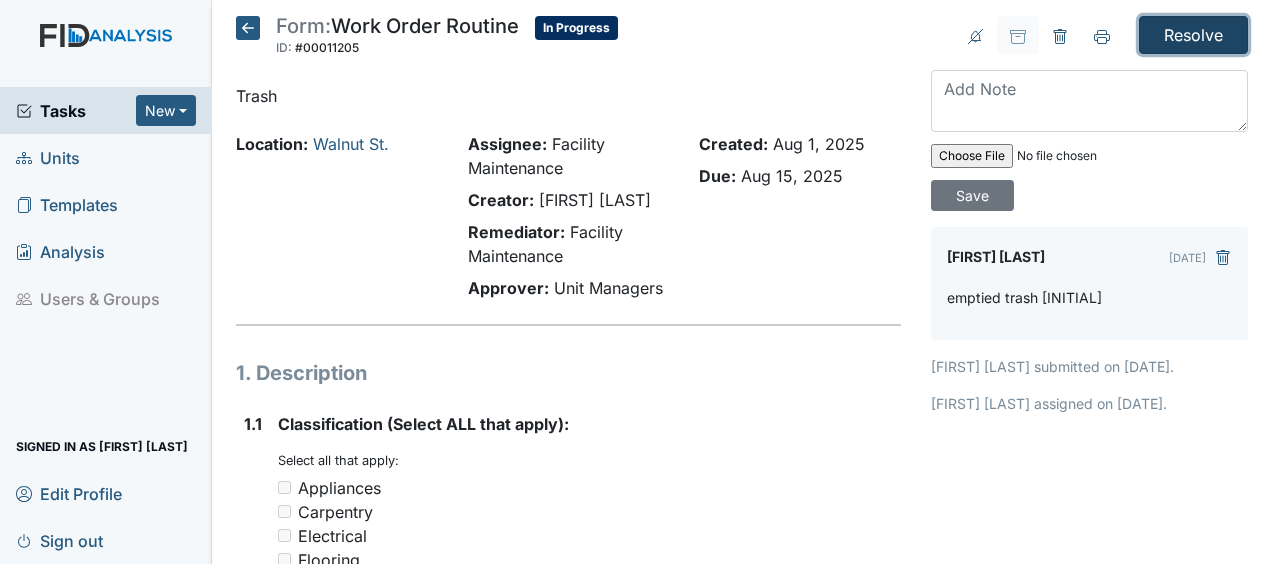 click on "Resolve" at bounding box center (1193, 35) 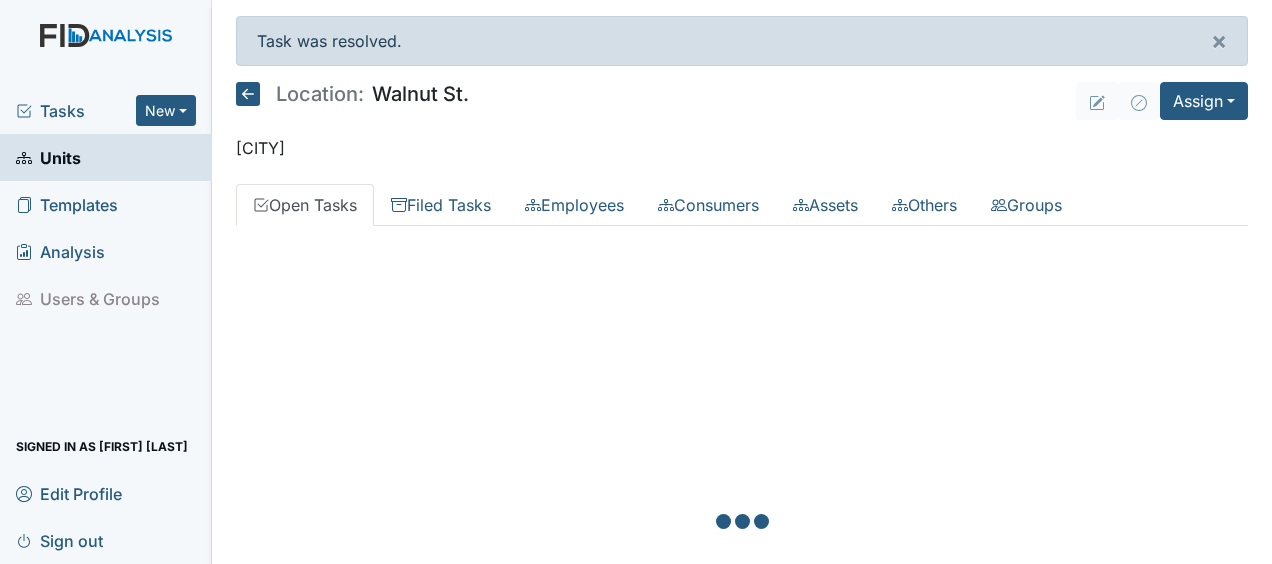 scroll, scrollTop: 0, scrollLeft: 0, axis: both 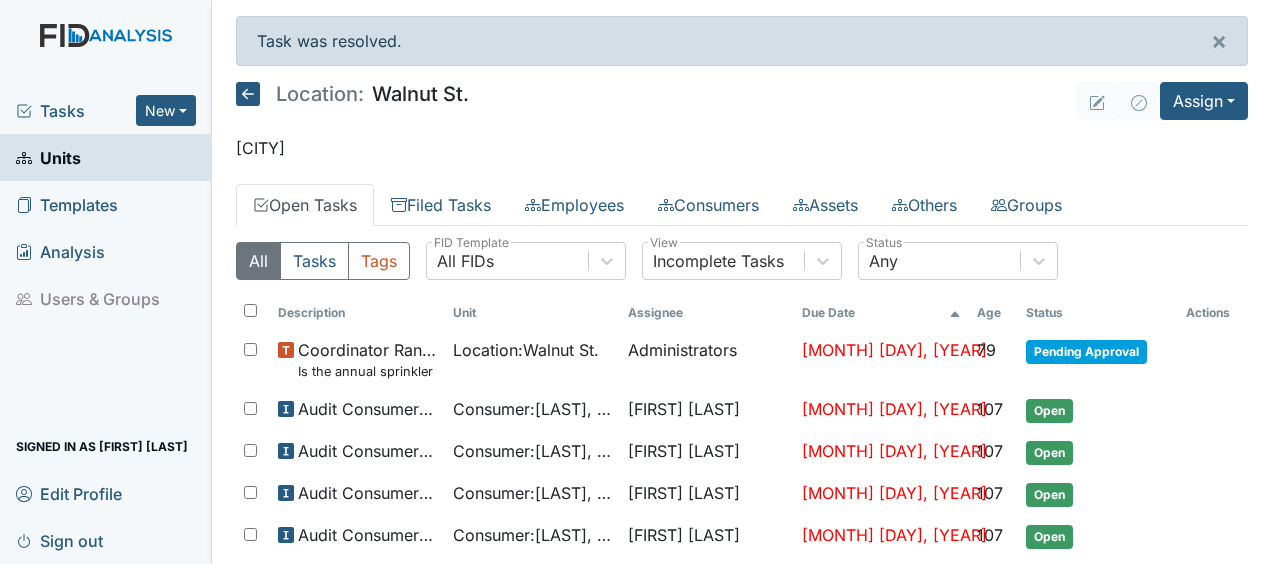 click 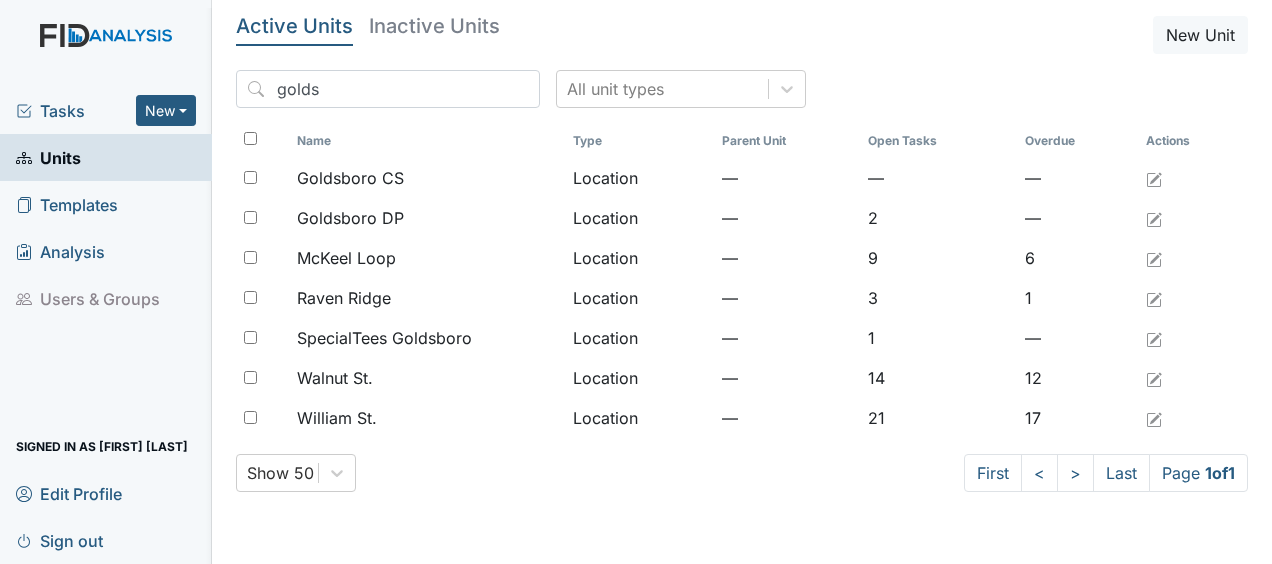 scroll, scrollTop: 0, scrollLeft: 0, axis: both 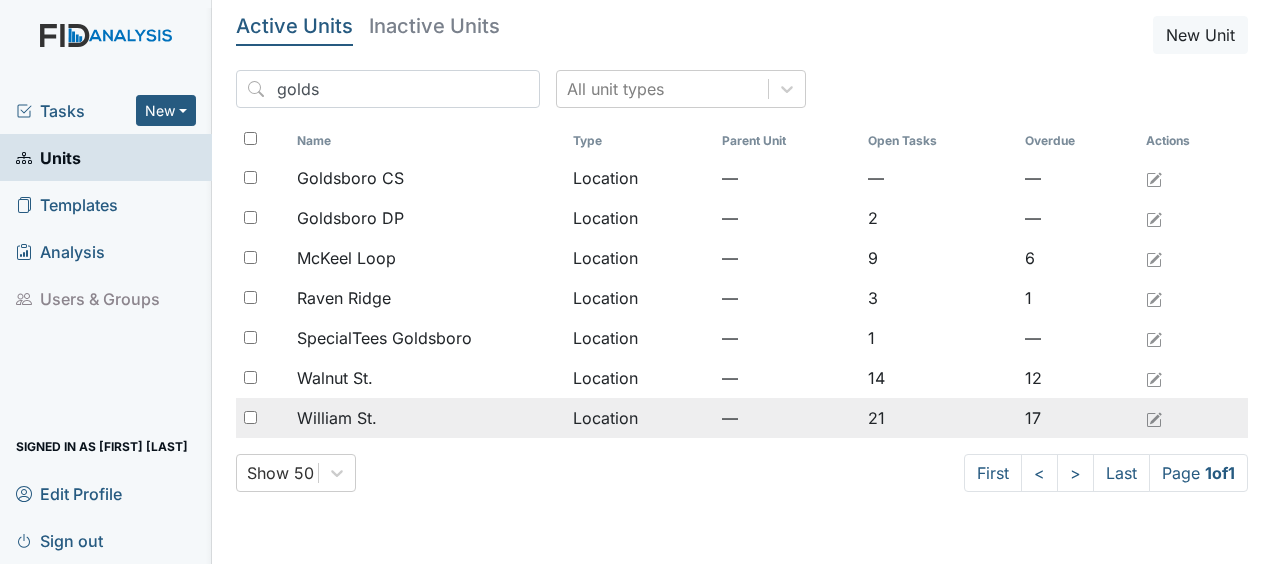 click on "William St." 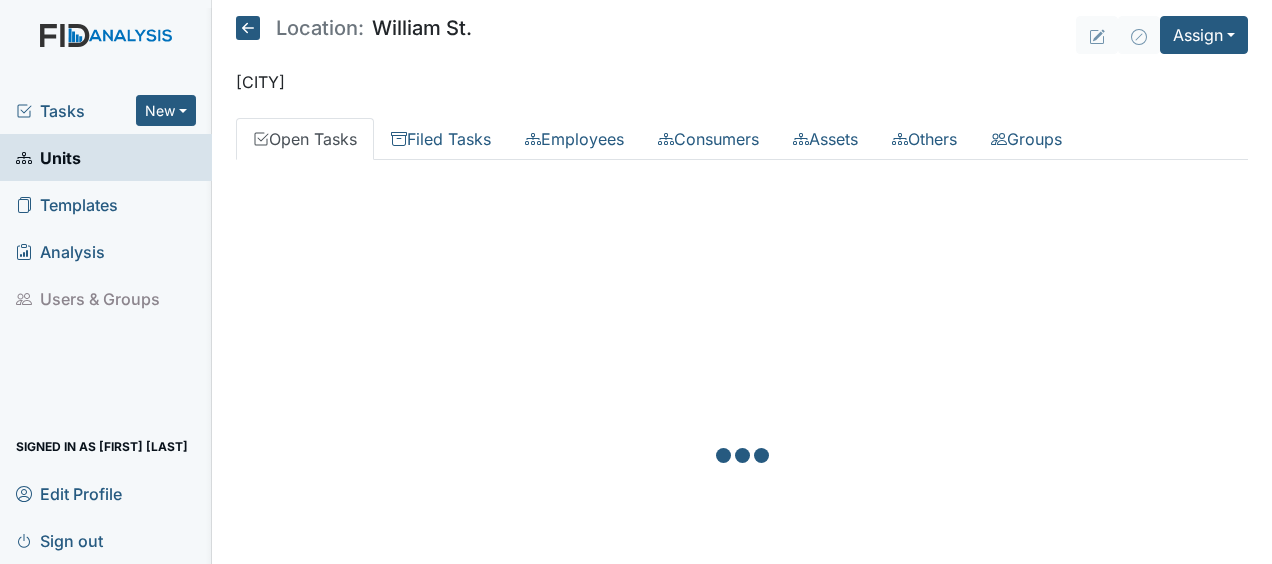 scroll, scrollTop: 0, scrollLeft: 0, axis: both 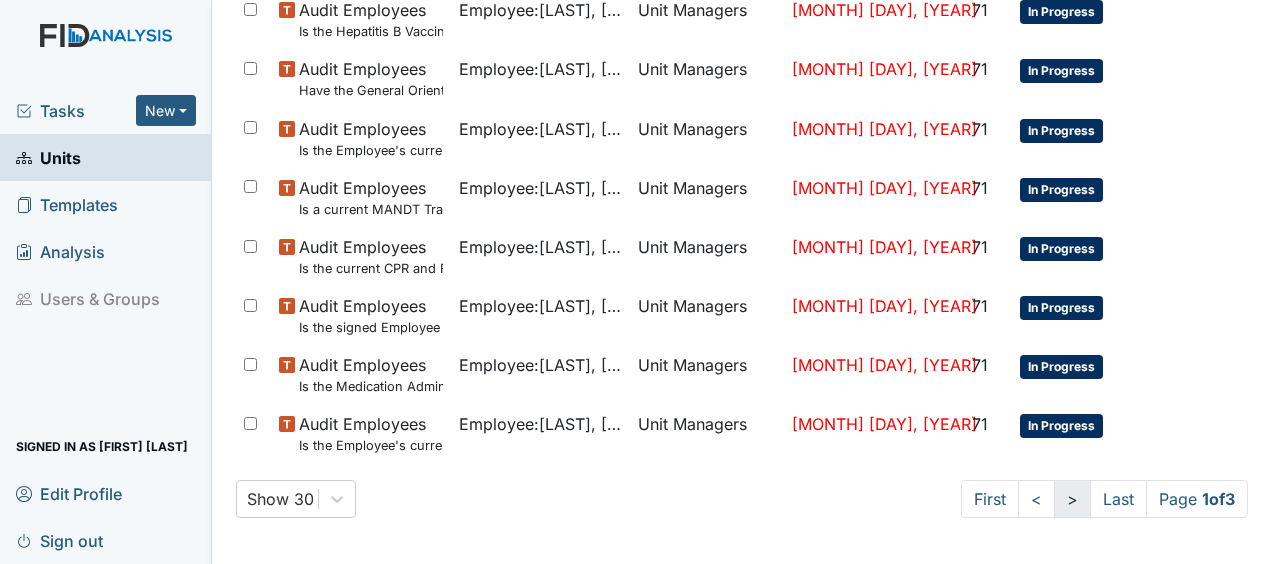 click on ">" at bounding box center (1072, 499) 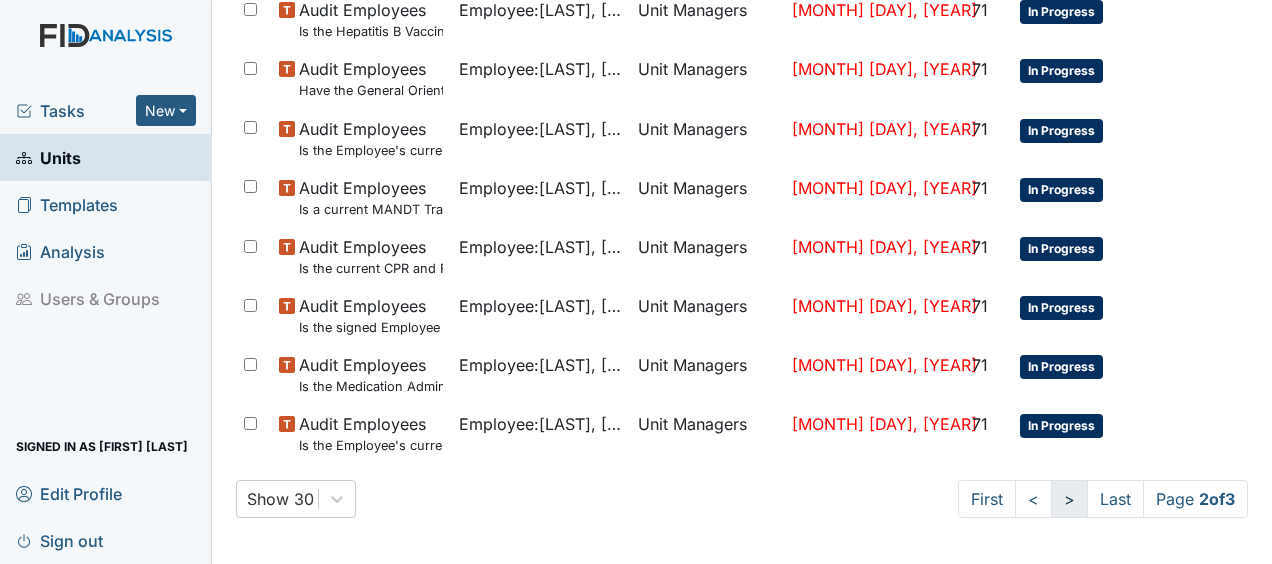 scroll, scrollTop: 1451, scrollLeft: 0, axis: vertical 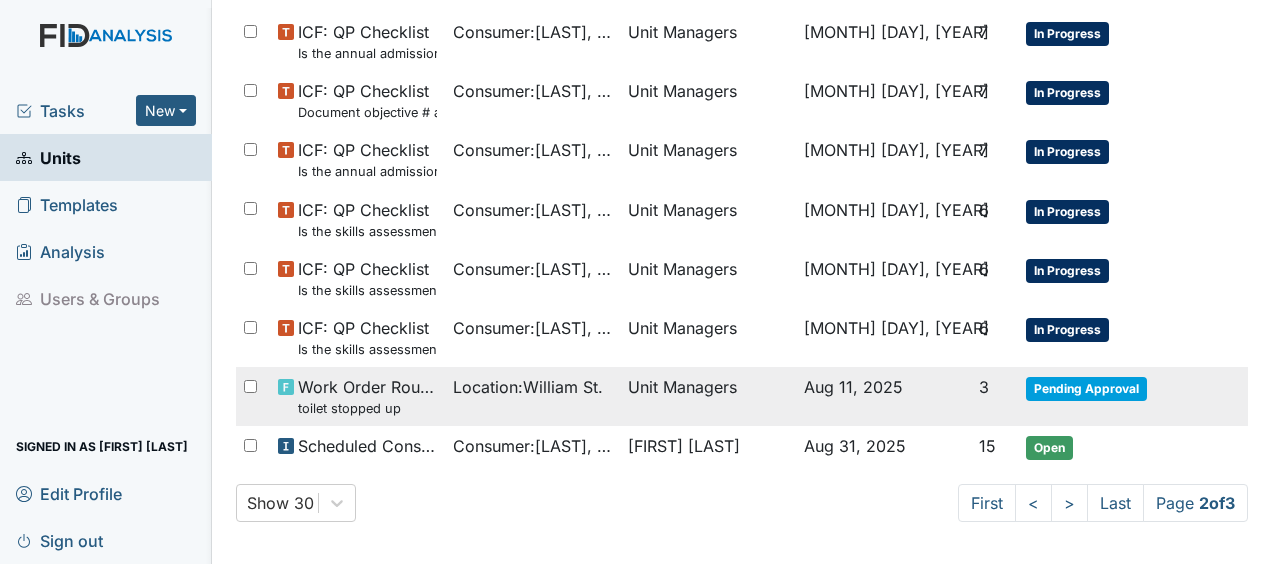 click on "Unit Managers" at bounding box center [707, 396] 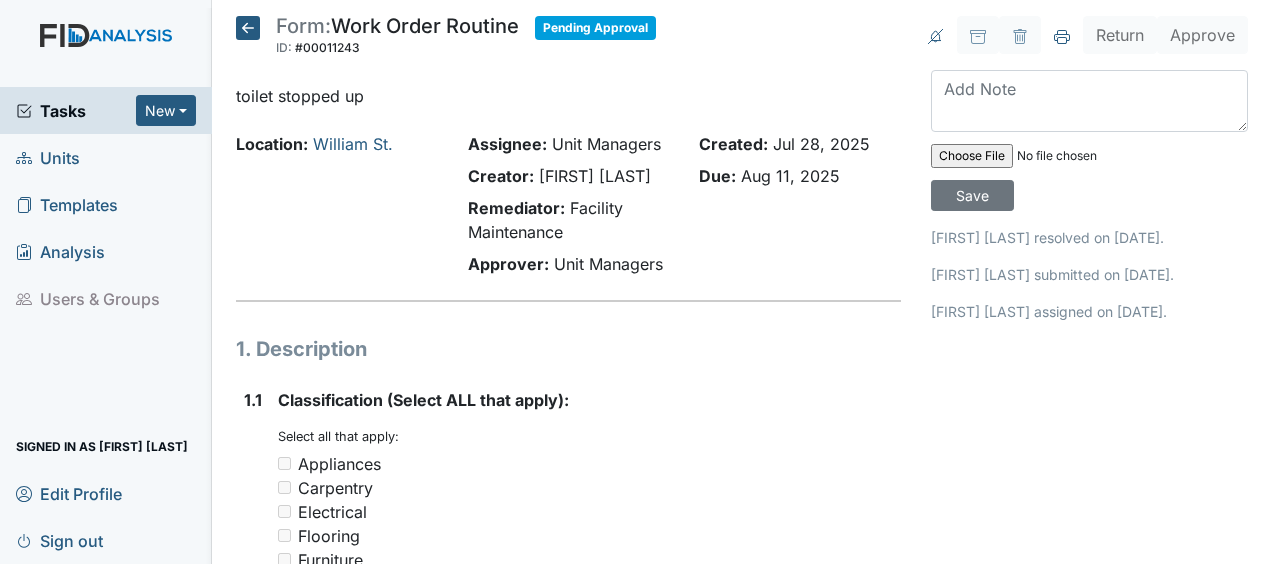 scroll, scrollTop: 0, scrollLeft: 0, axis: both 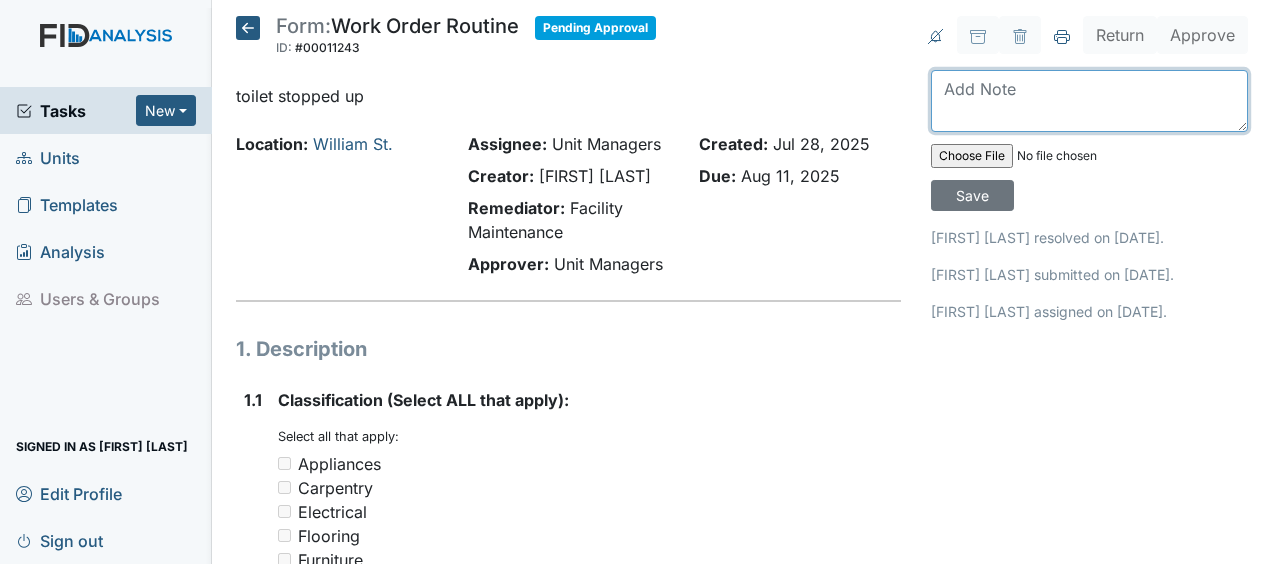 click at bounding box center (1089, 101) 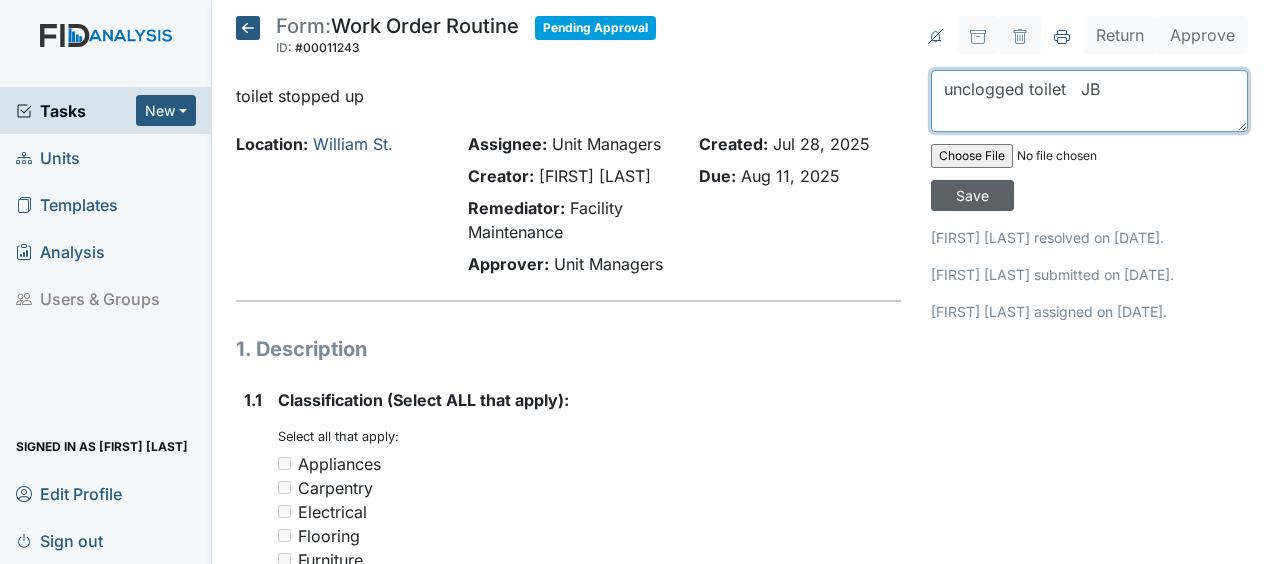 type on "unclogged toilet   JB" 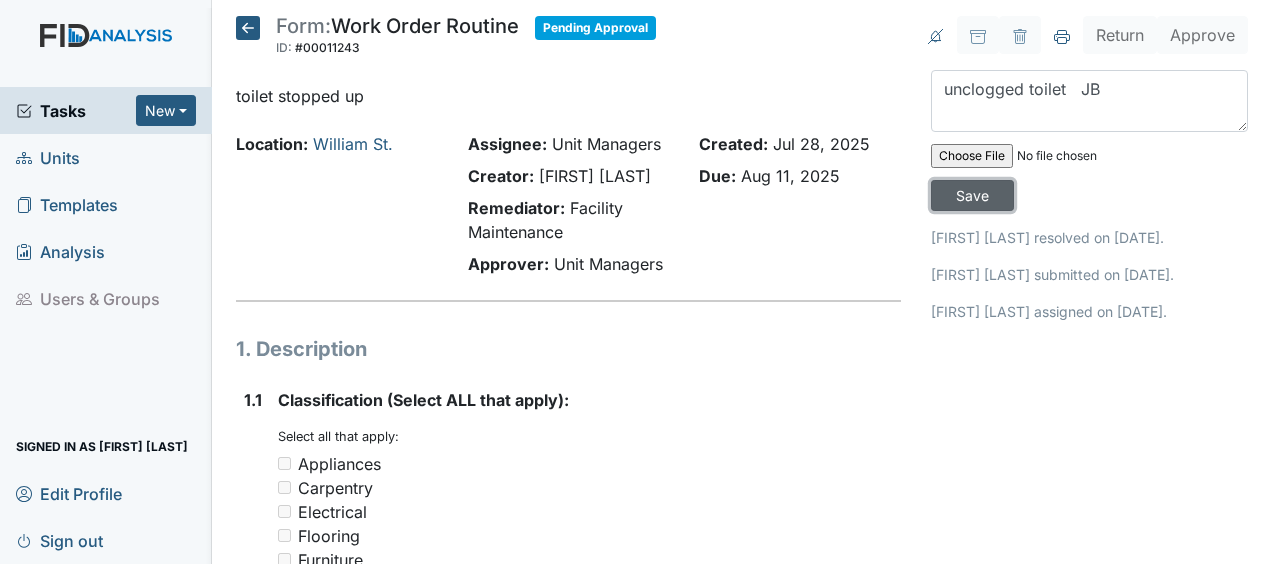 click on "Save" at bounding box center [972, 195] 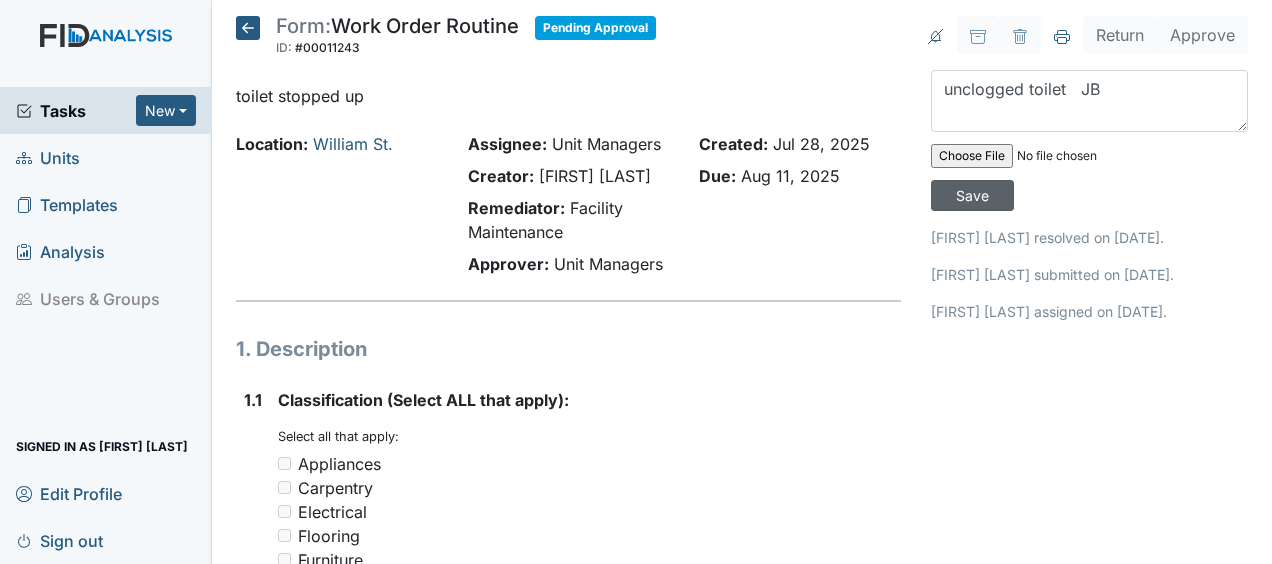 type 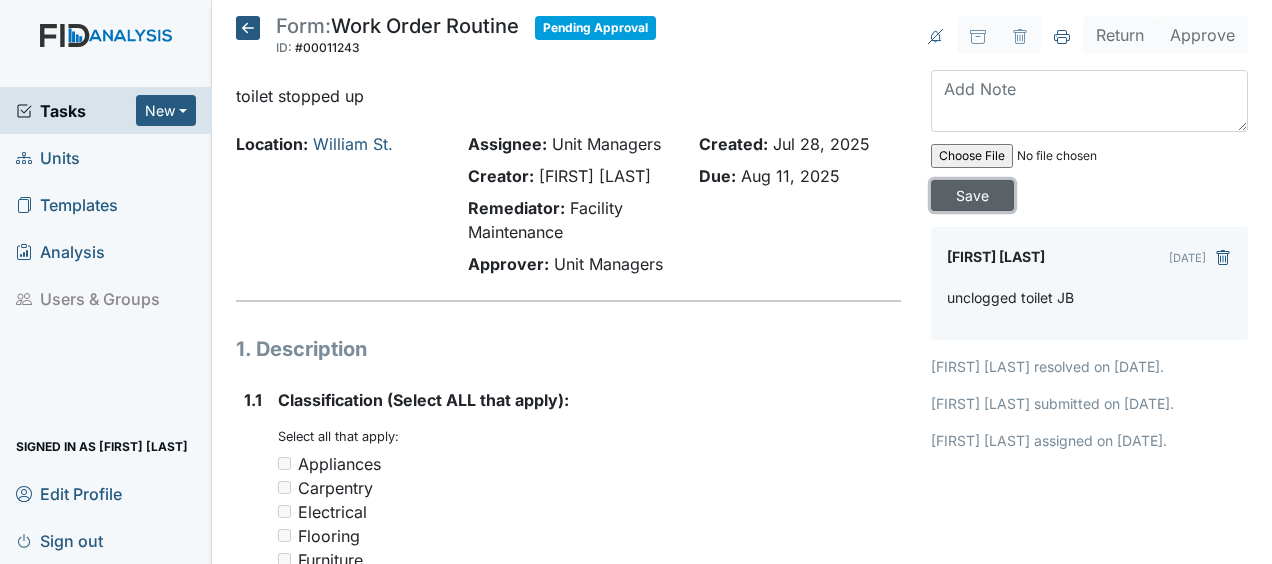 drag, startPoint x: 964, startPoint y: 192, endPoint x: 975, endPoint y: 200, distance: 13.601471 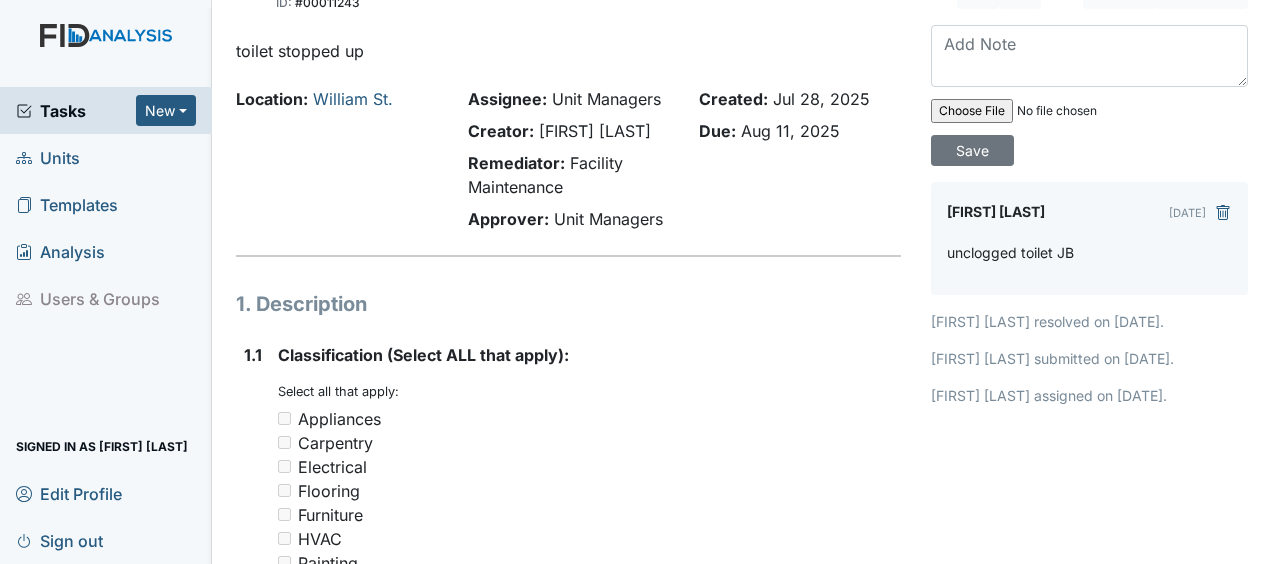 scroll, scrollTop: 0, scrollLeft: 0, axis: both 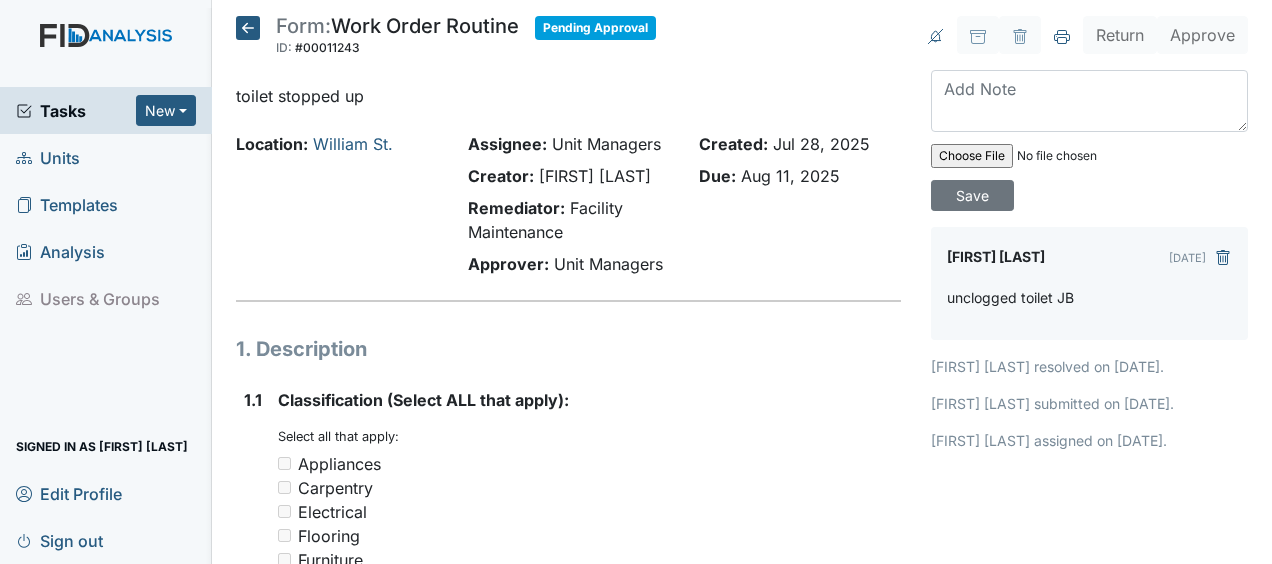 click 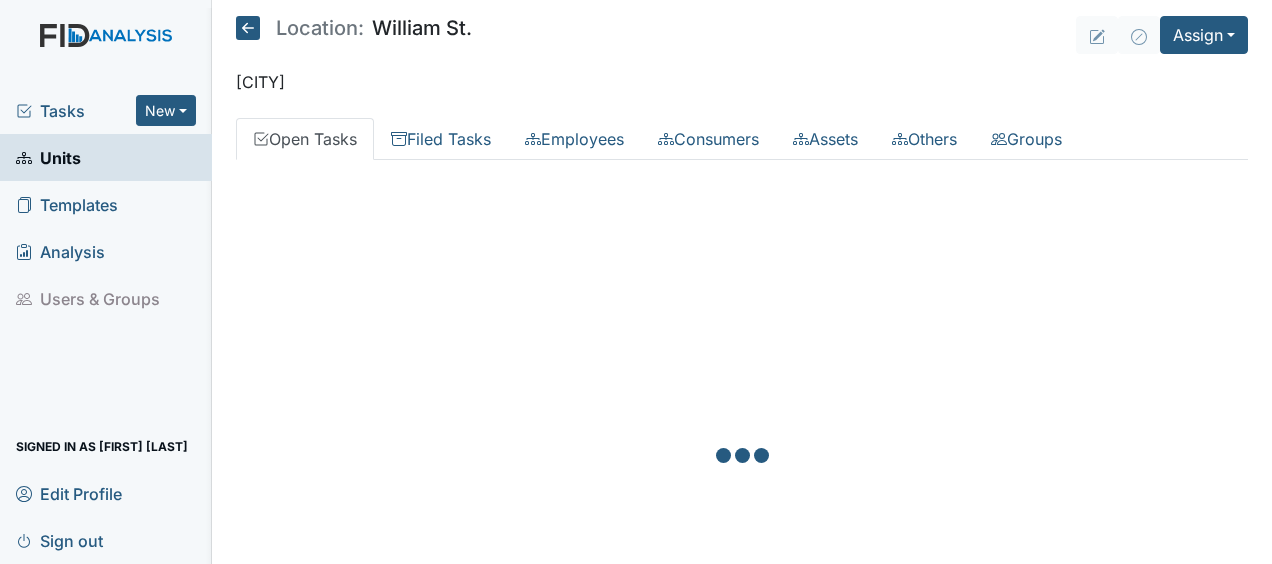 scroll, scrollTop: 0, scrollLeft: 0, axis: both 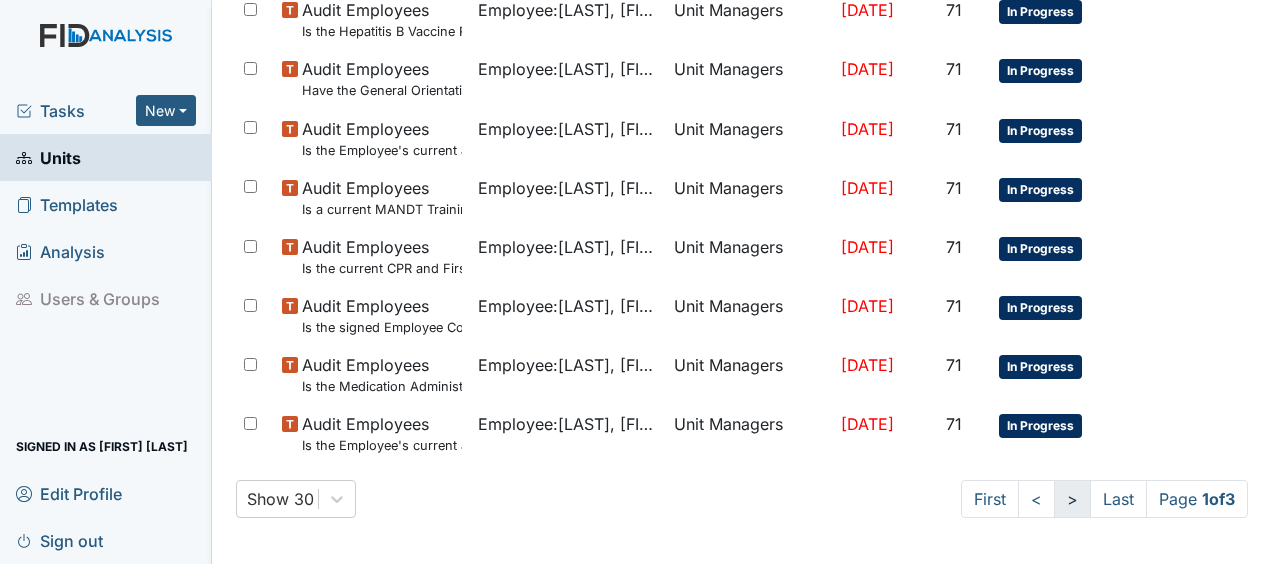 click on ">" at bounding box center [1072, 499] 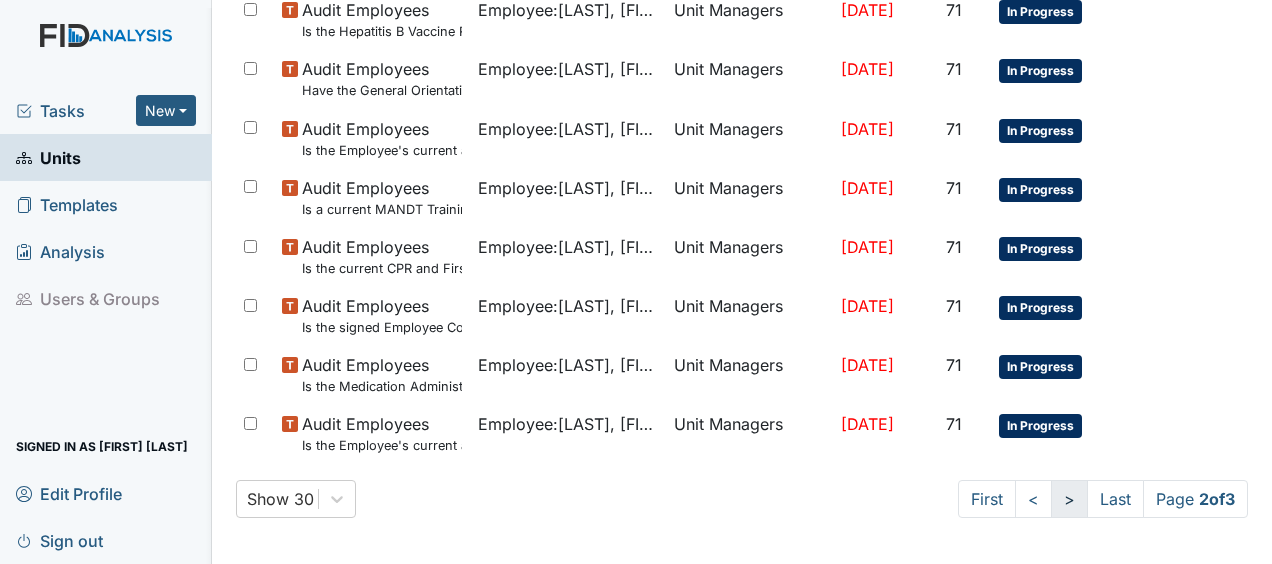 click on ">" at bounding box center [1069, 499] 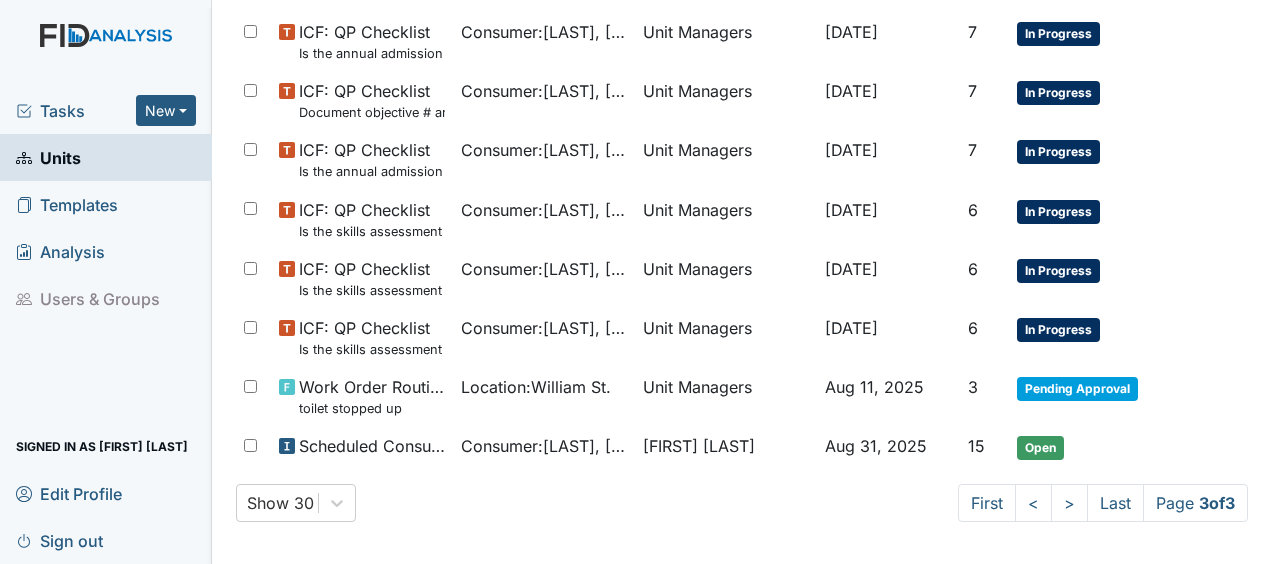 scroll, scrollTop: 48, scrollLeft: 0, axis: vertical 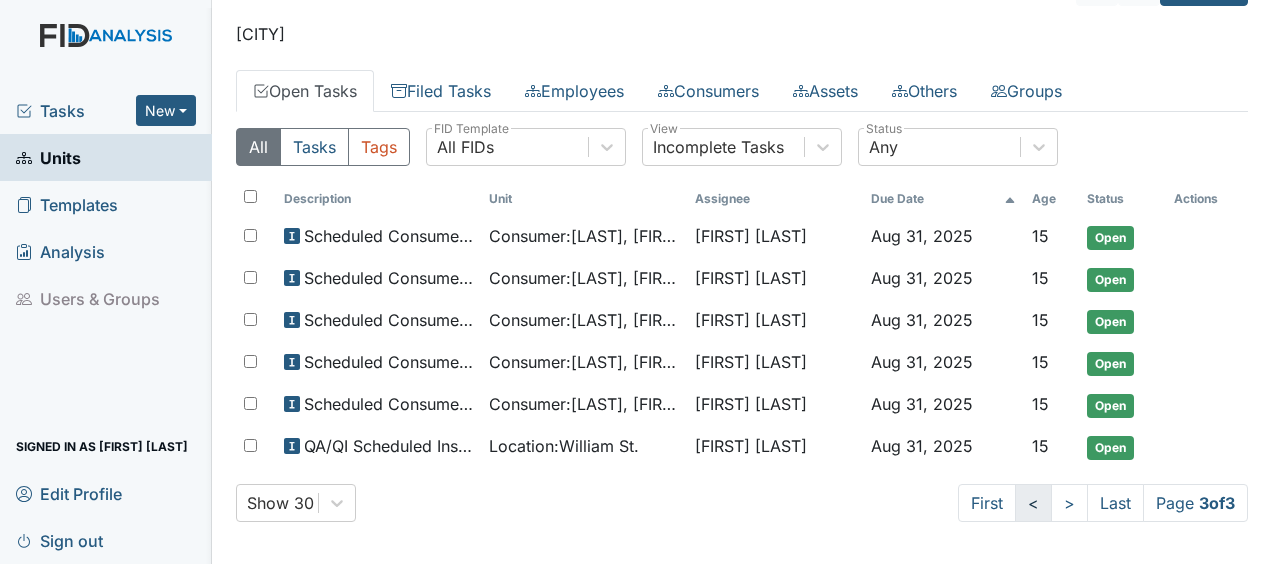 click on "<" at bounding box center [1033, 503] 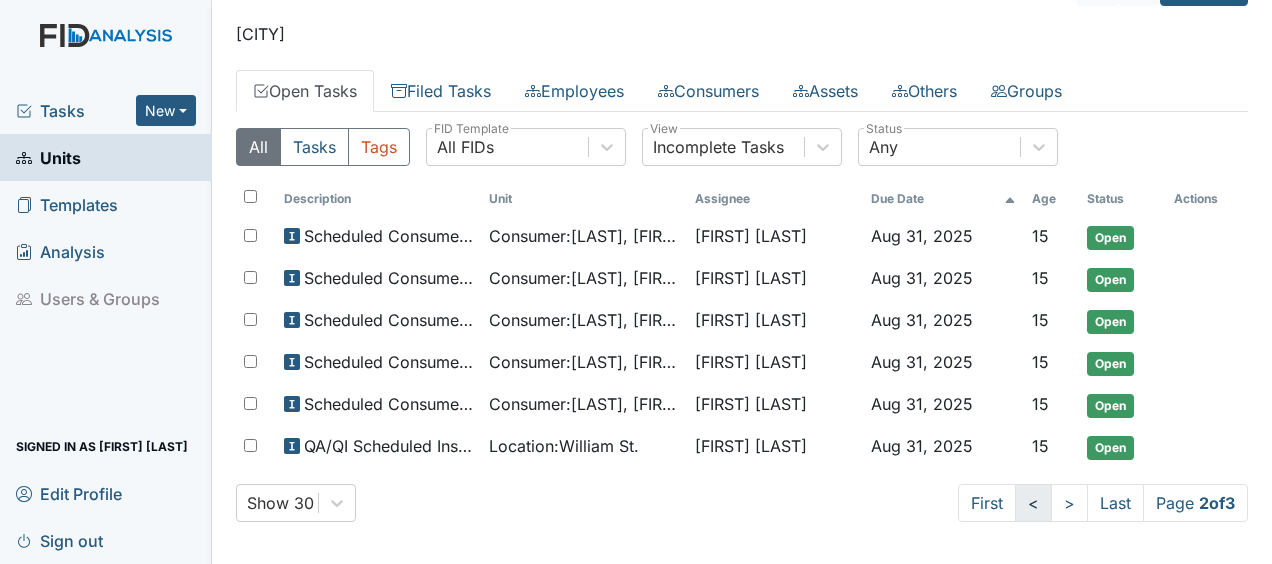 click on "<" at bounding box center (1033, 503) 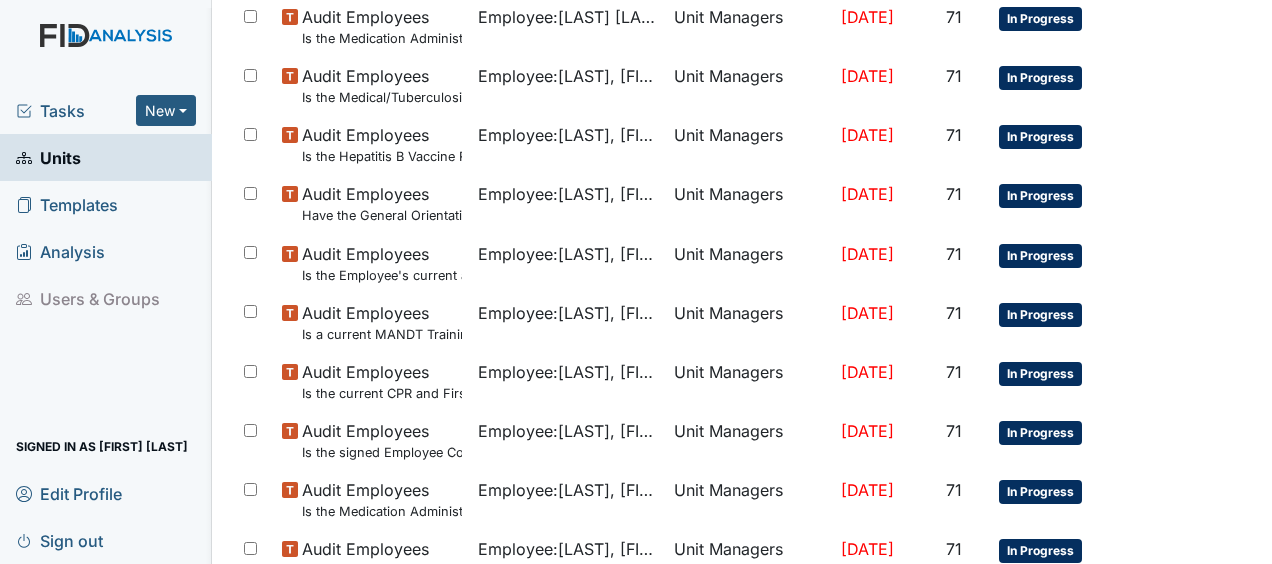 scroll, scrollTop: 1576, scrollLeft: 0, axis: vertical 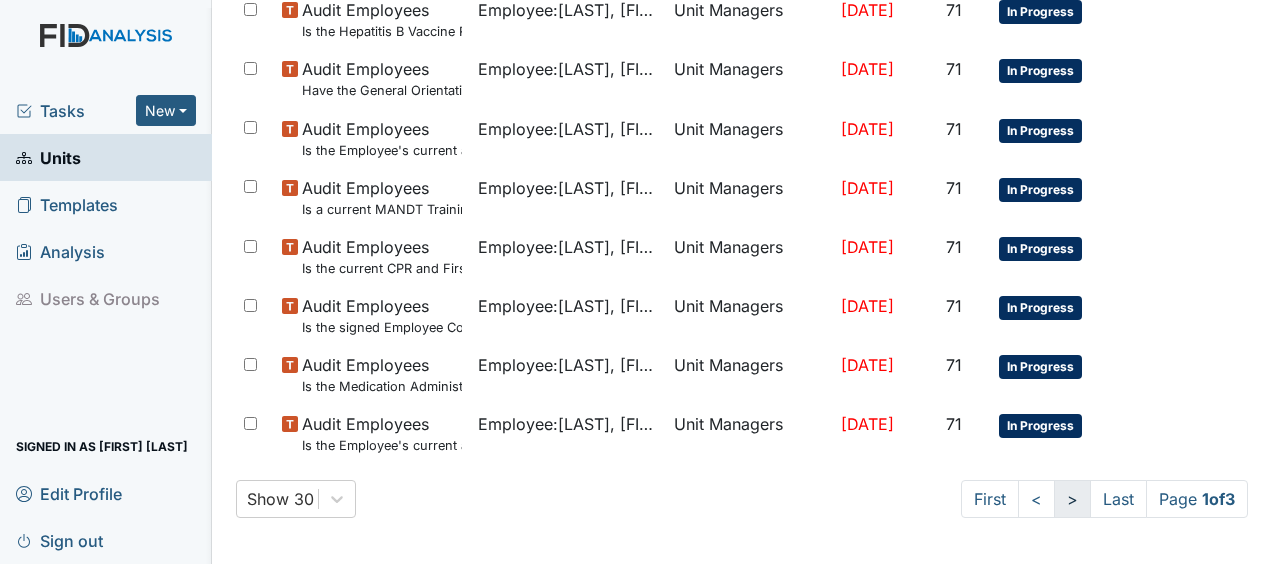 click on ">" at bounding box center (1072, 499) 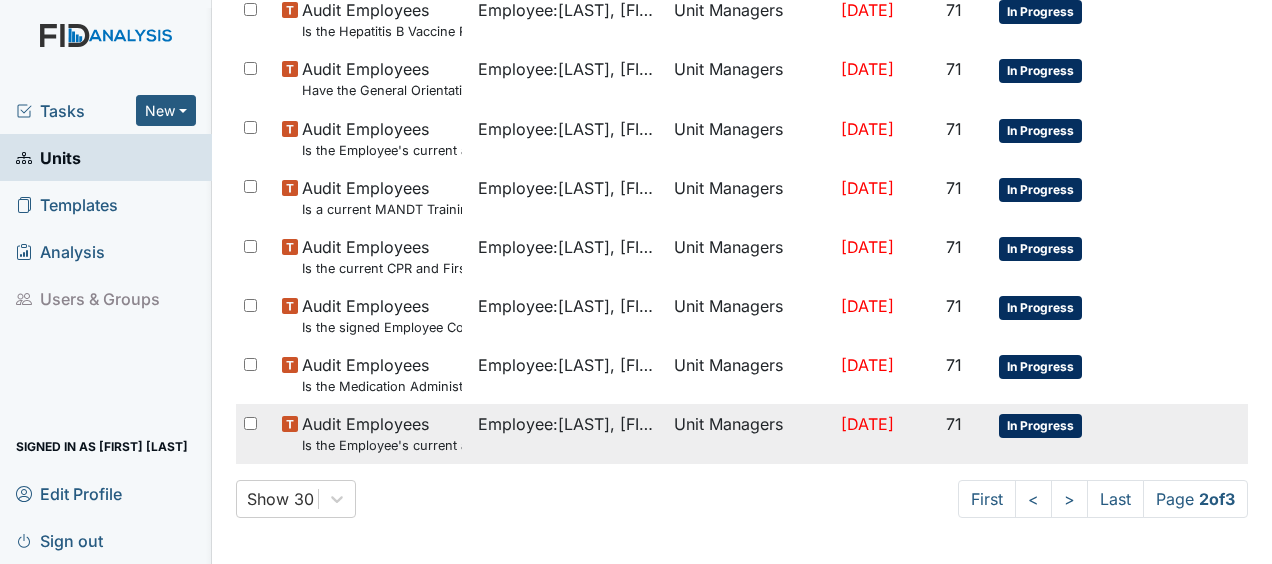 scroll, scrollTop: 1451, scrollLeft: 0, axis: vertical 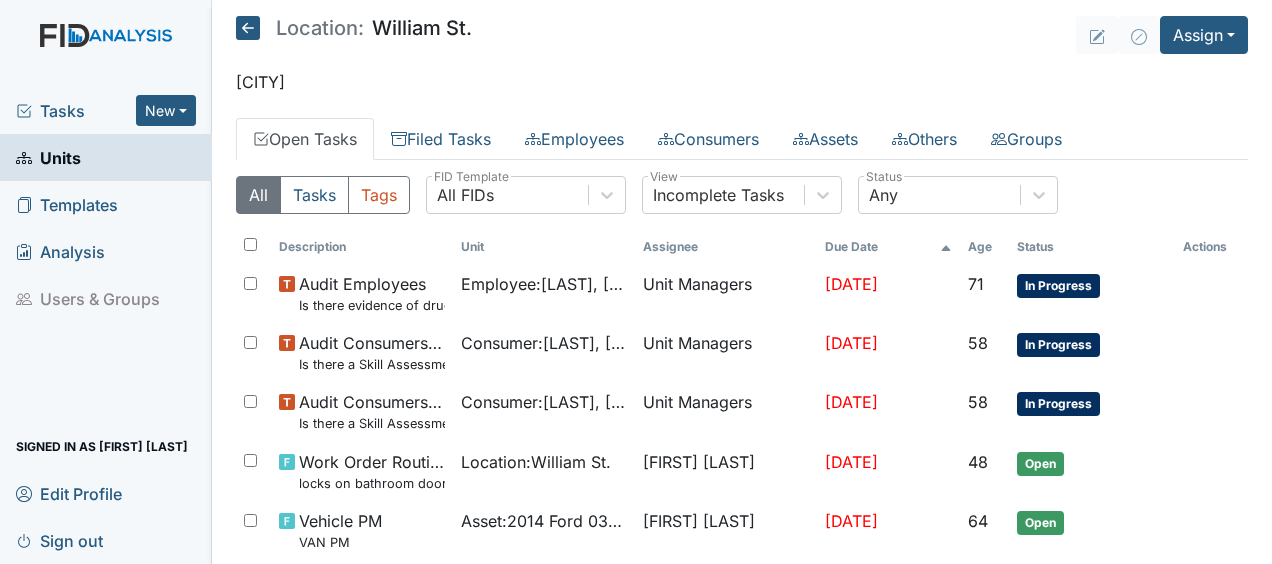 click 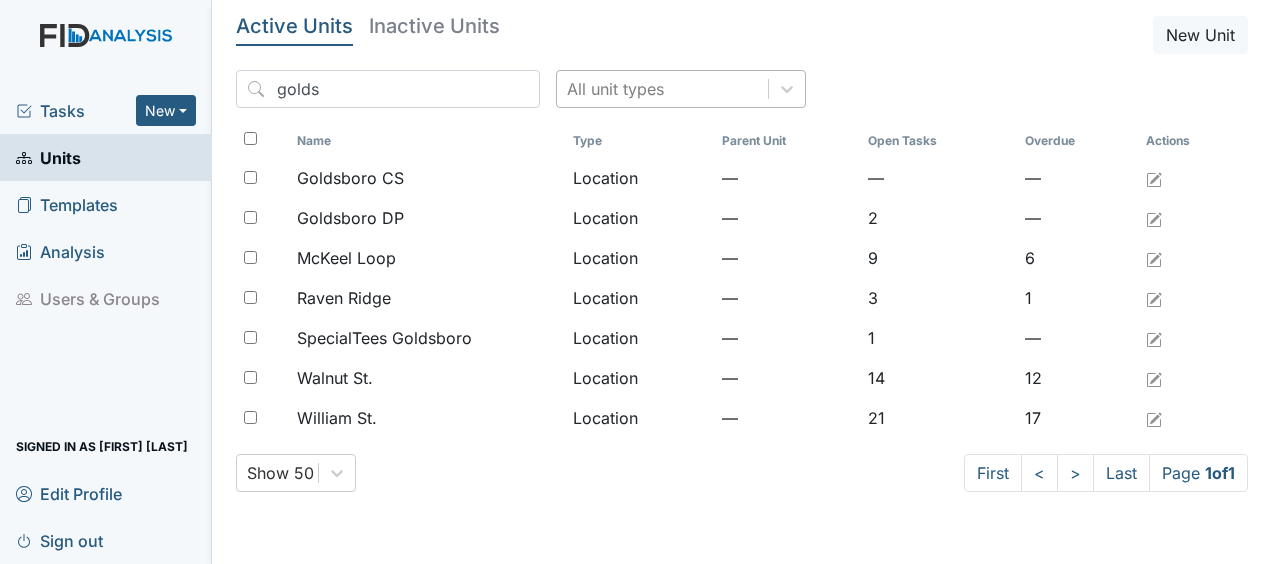 scroll, scrollTop: 0, scrollLeft: 0, axis: both 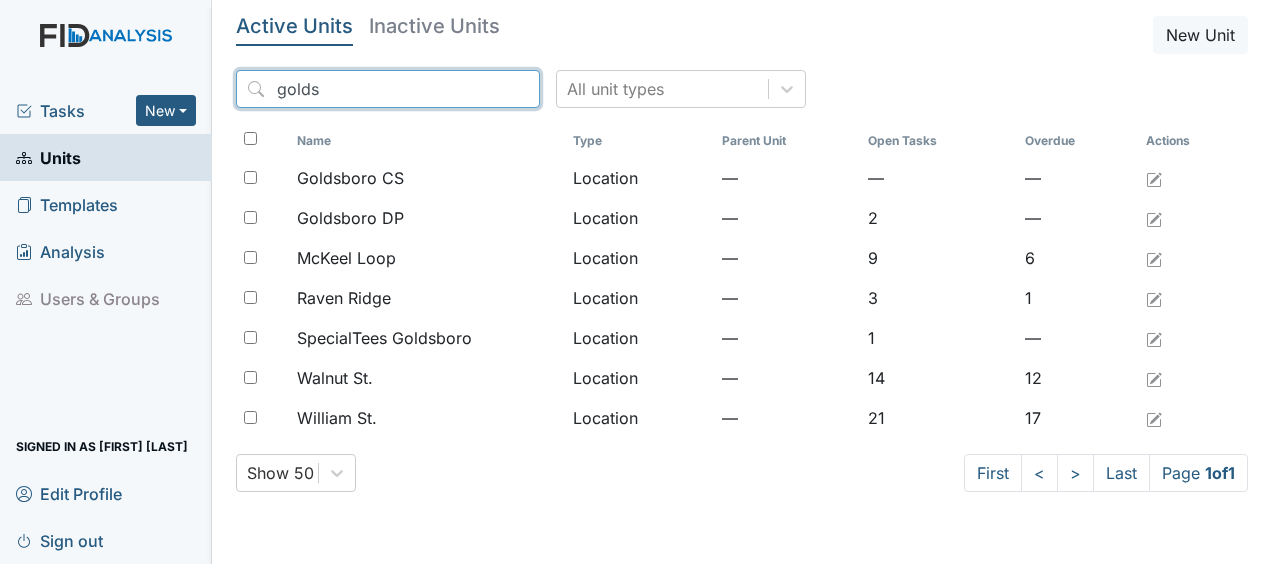 click on "golds" at bounding box center (388, 89) 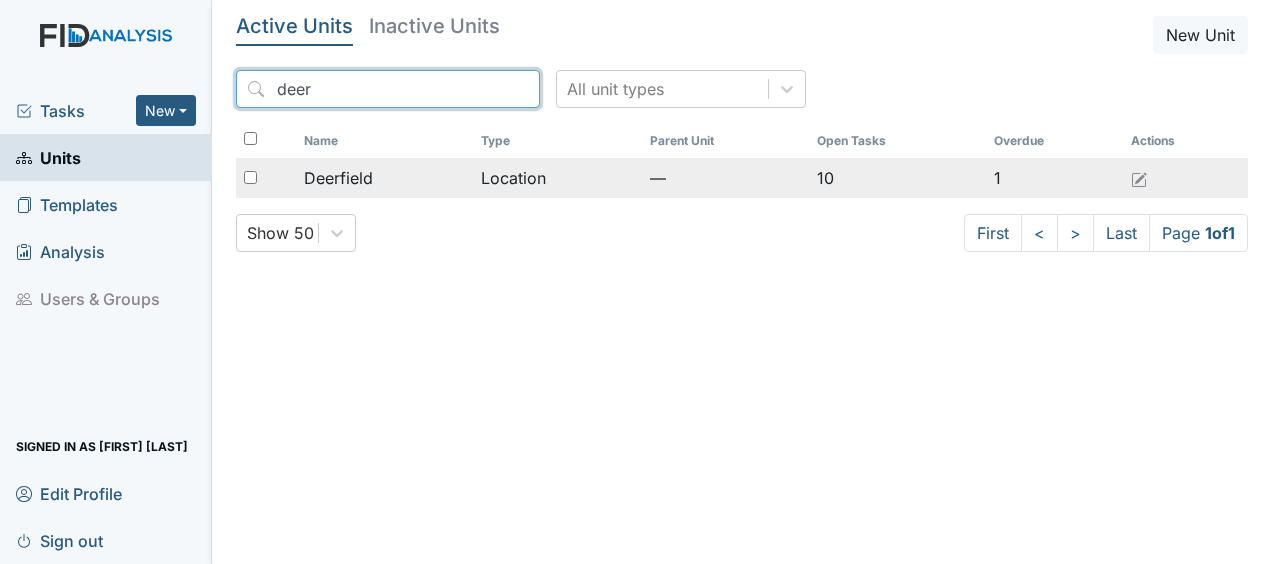type on "deer" 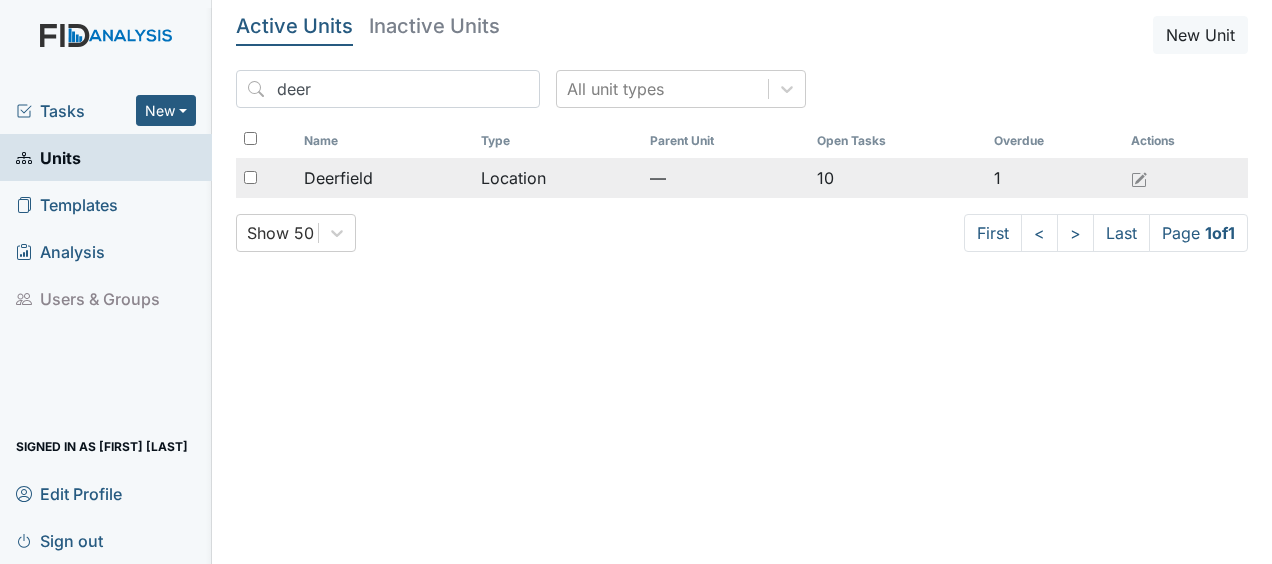 click on "Deerfield" at bounding box center [384, 178] 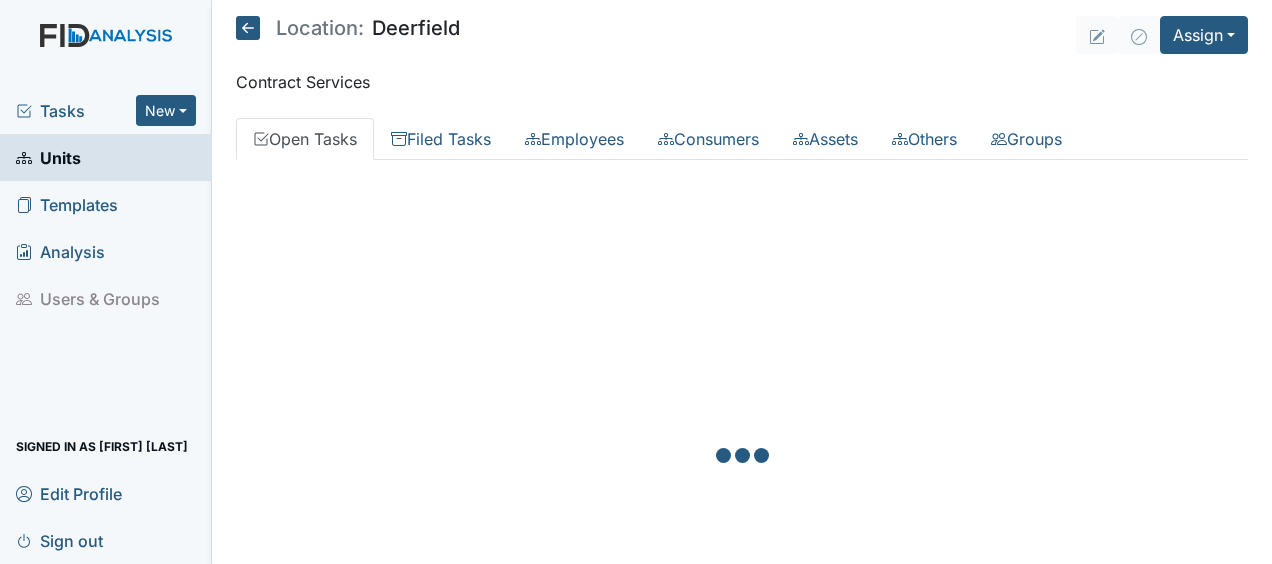 scroll, scrollTop: 0, scrollLeft: 0, axis: both 